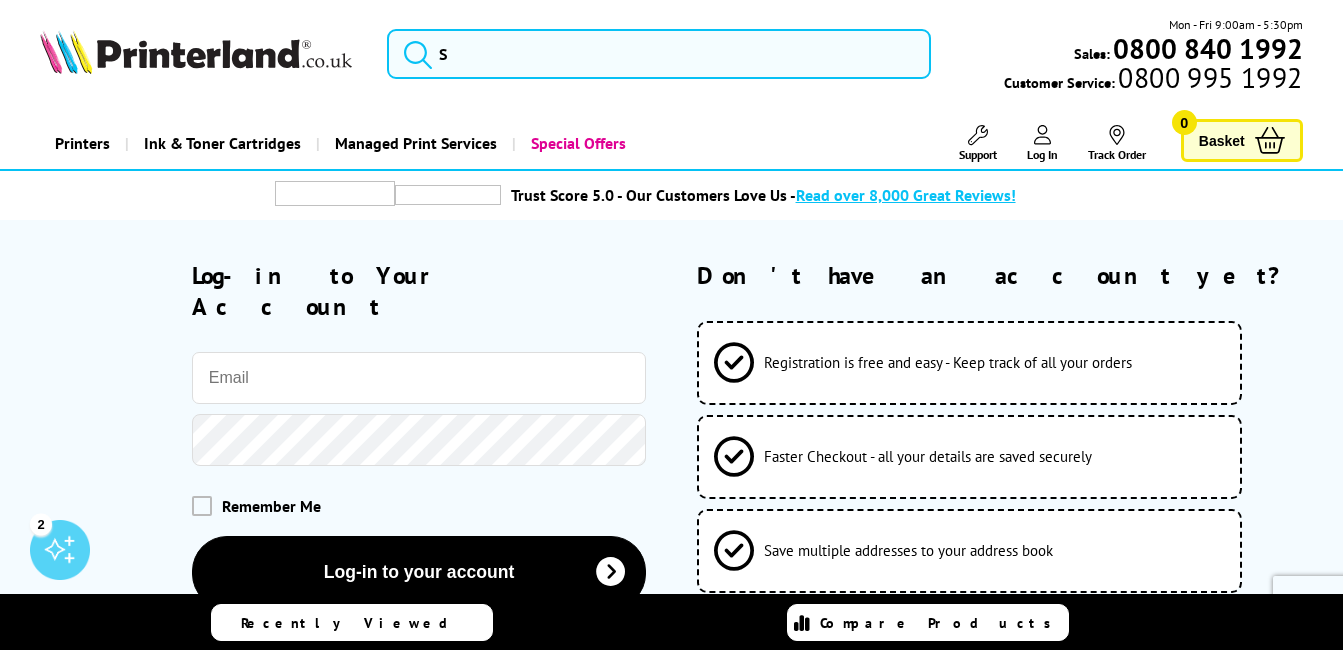 scroll, scrollTop: 0, scrollLeft: 0, axis: both 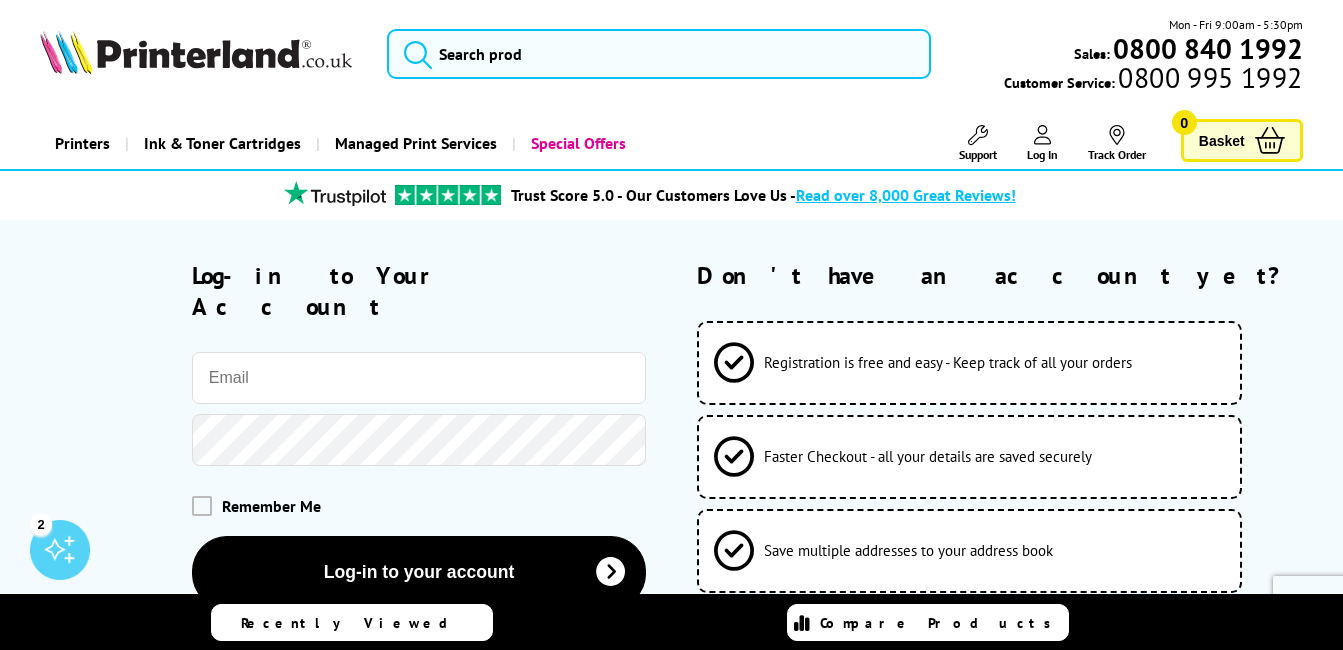 click at bounding box center (419, 378) 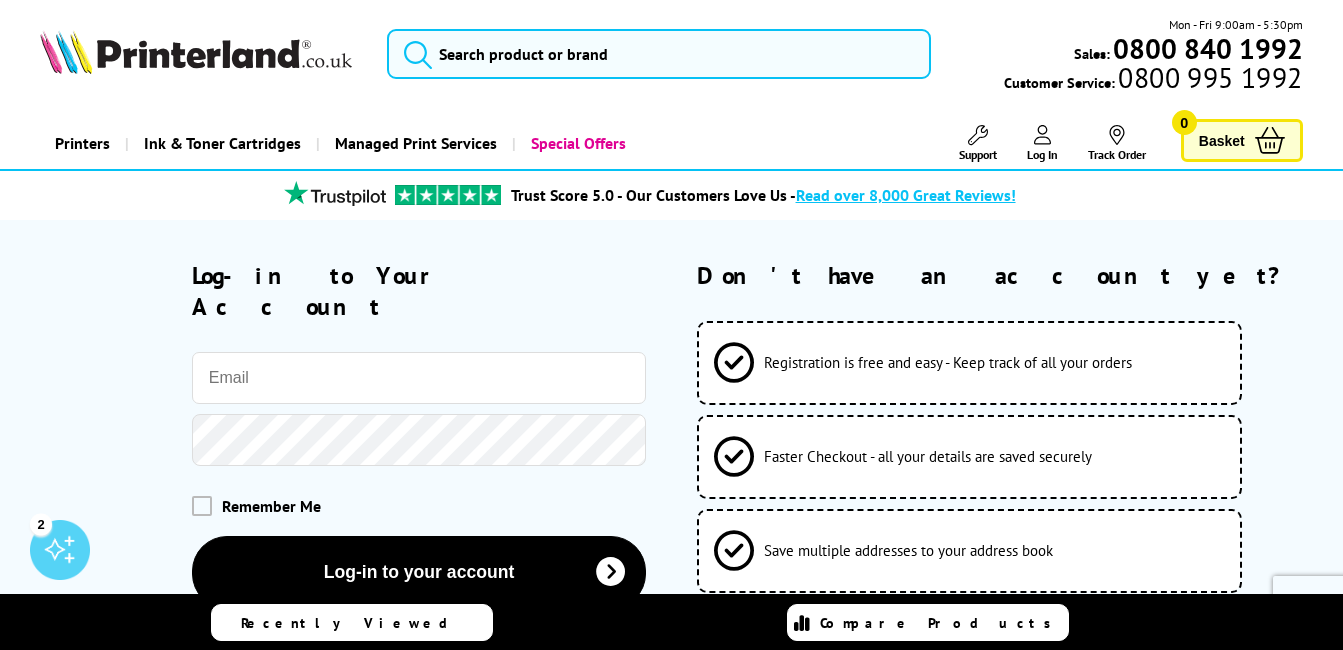 type on "[EMAIL_ADDRESS][DOMAIN_NAME]" 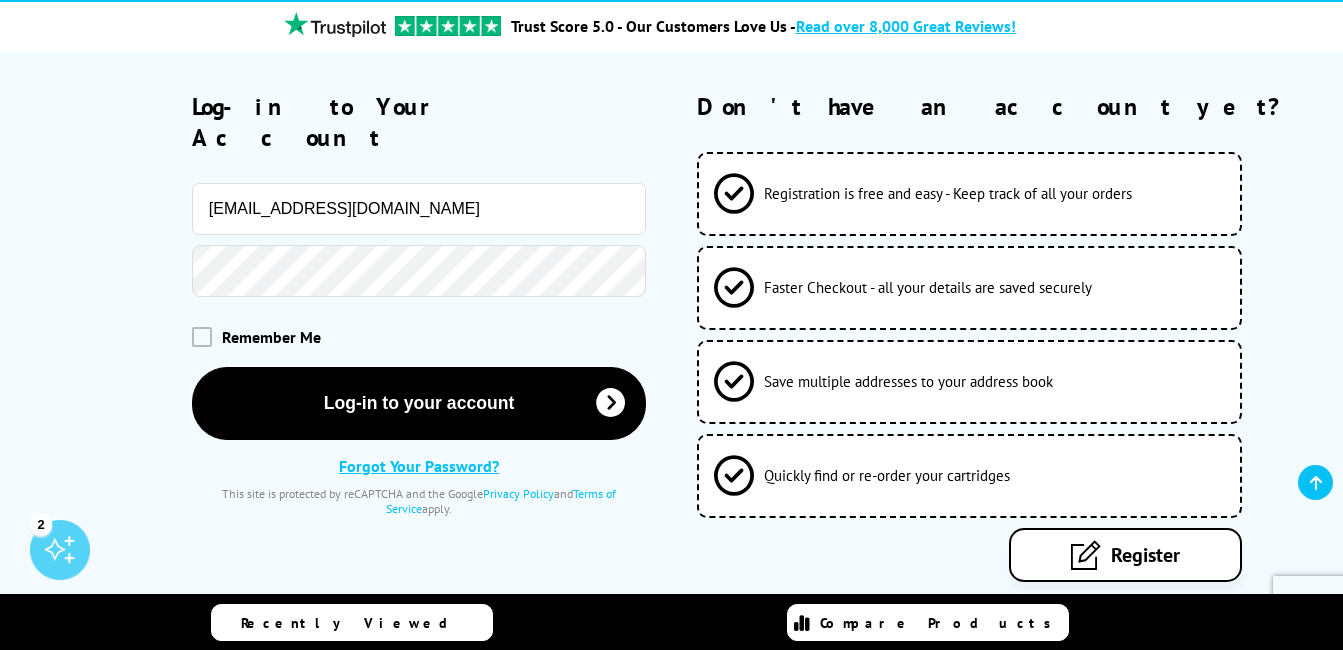 scroll, scrollTop: 300, scrollLeft: 0, axis: vertical 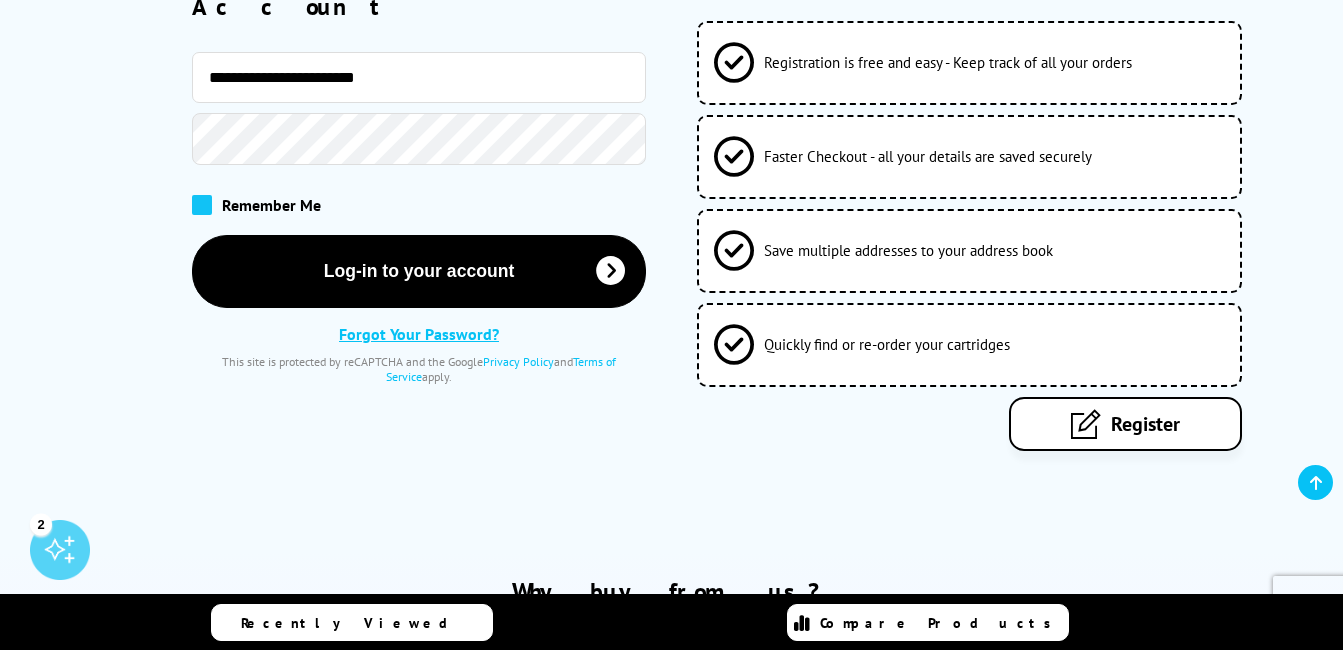 click at bounding box center [202, 205] 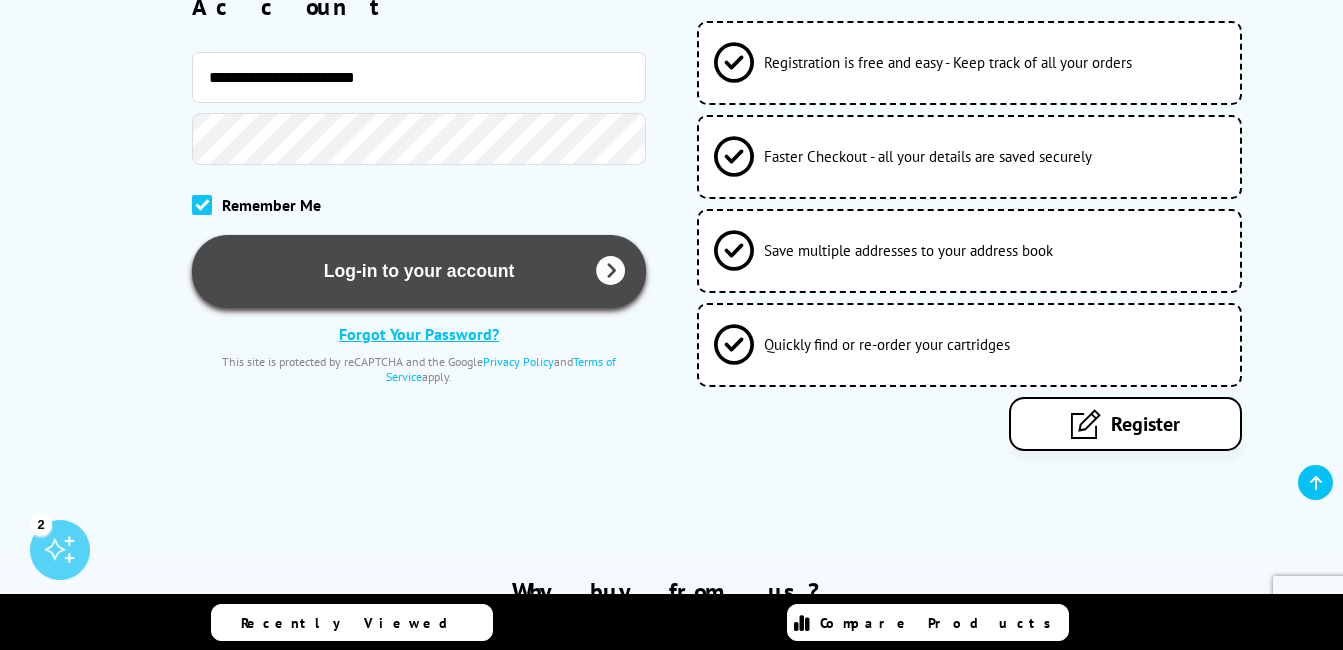 click on "Log-in to your account" at bounding box center (419, 271) 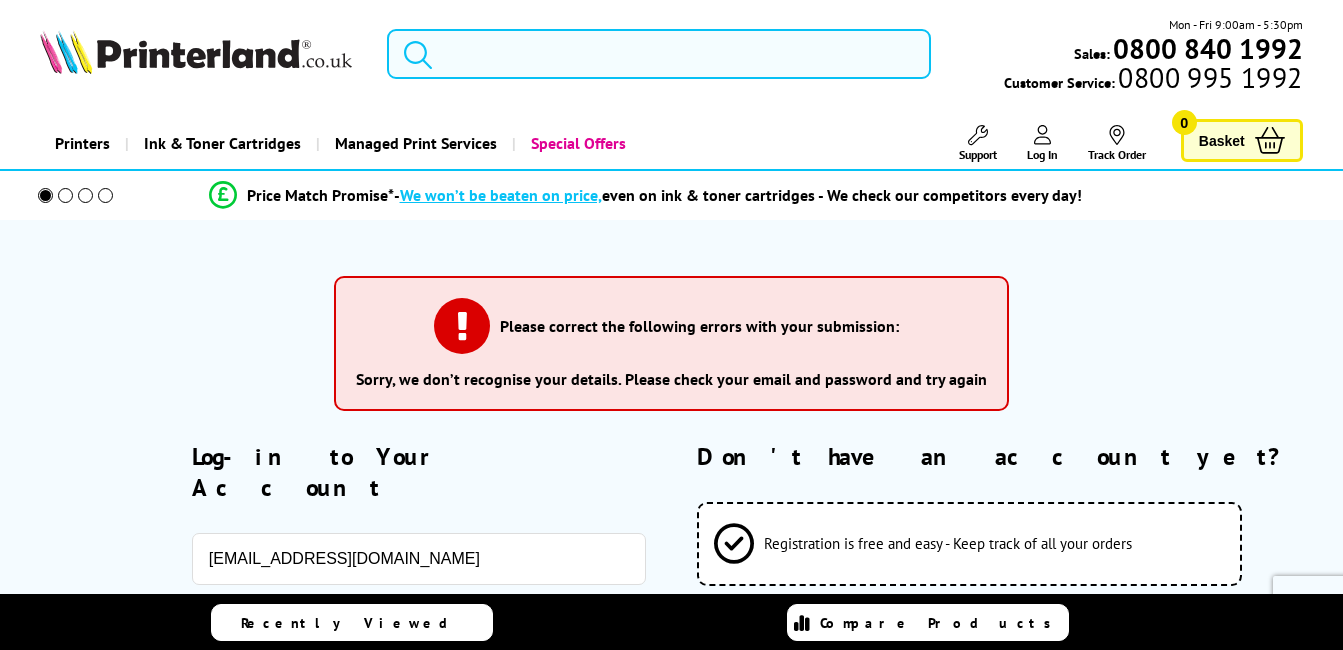 scroll, scrollTop: 0, scrollLeft: 0, axis: both 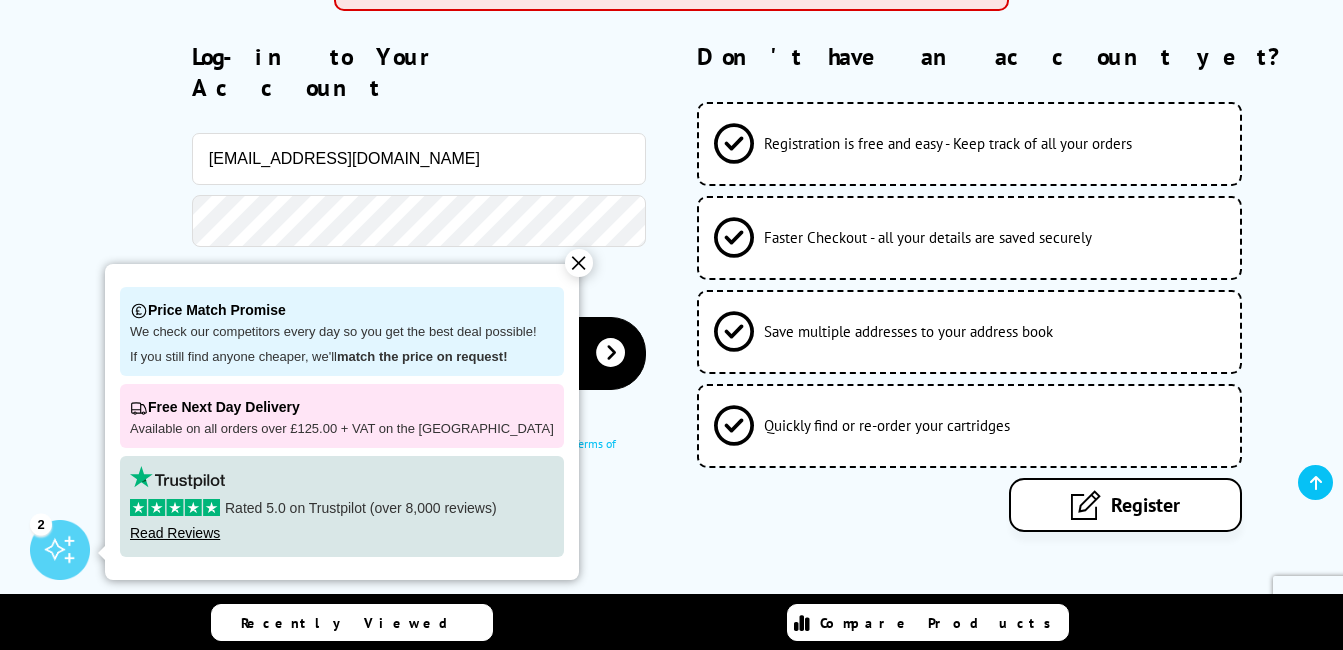 click on "✕" at bounding box center [579, 263] 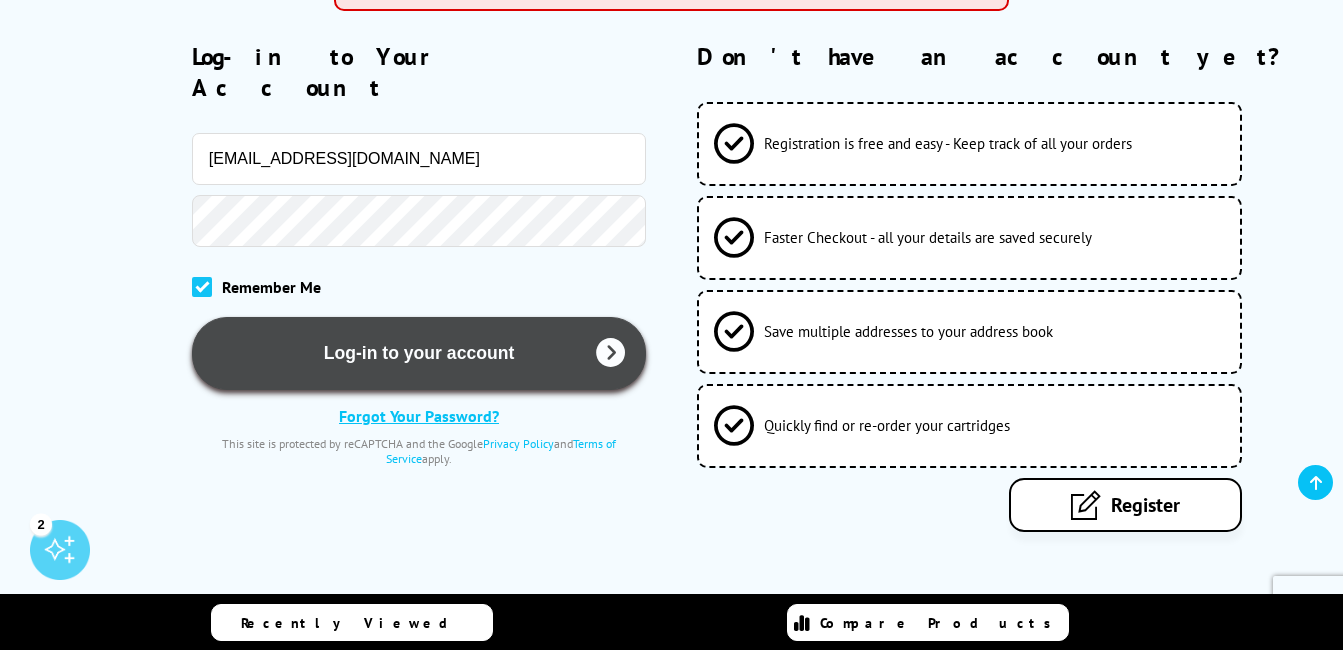 click on "Log-in to your account" at bounding box center [419, 353] 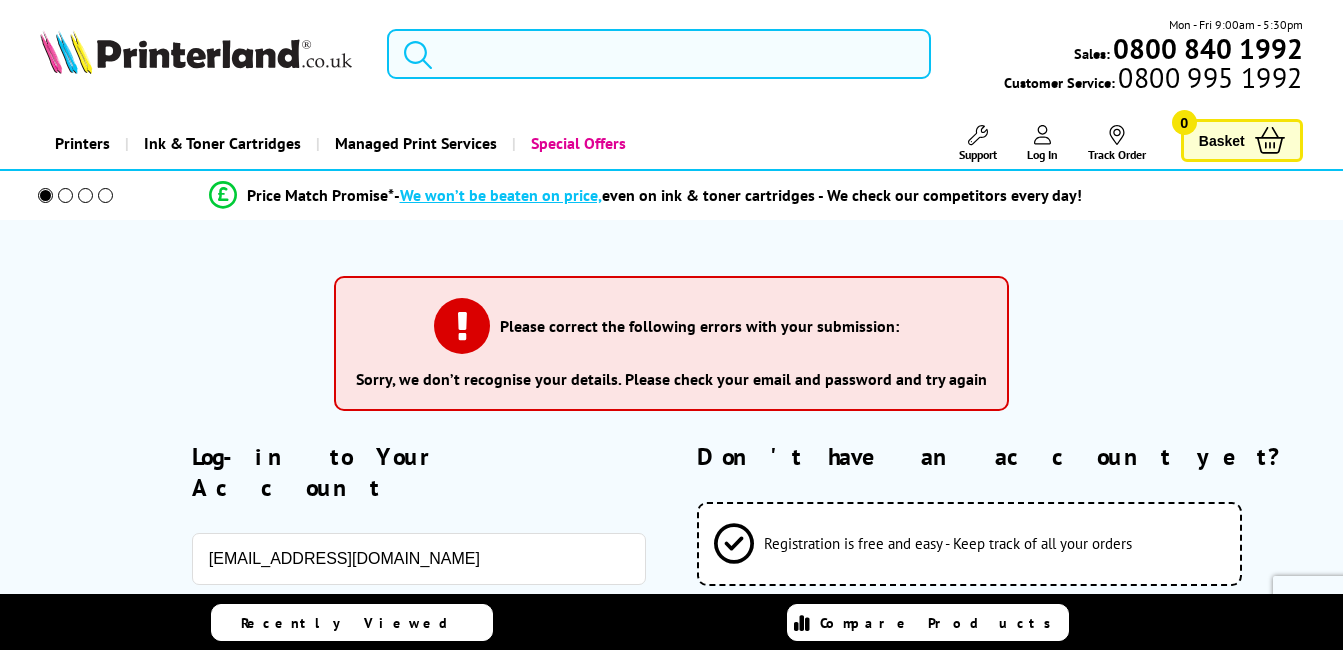 scroll, scrollTop: 0, scrollLeft: 0, axis: both 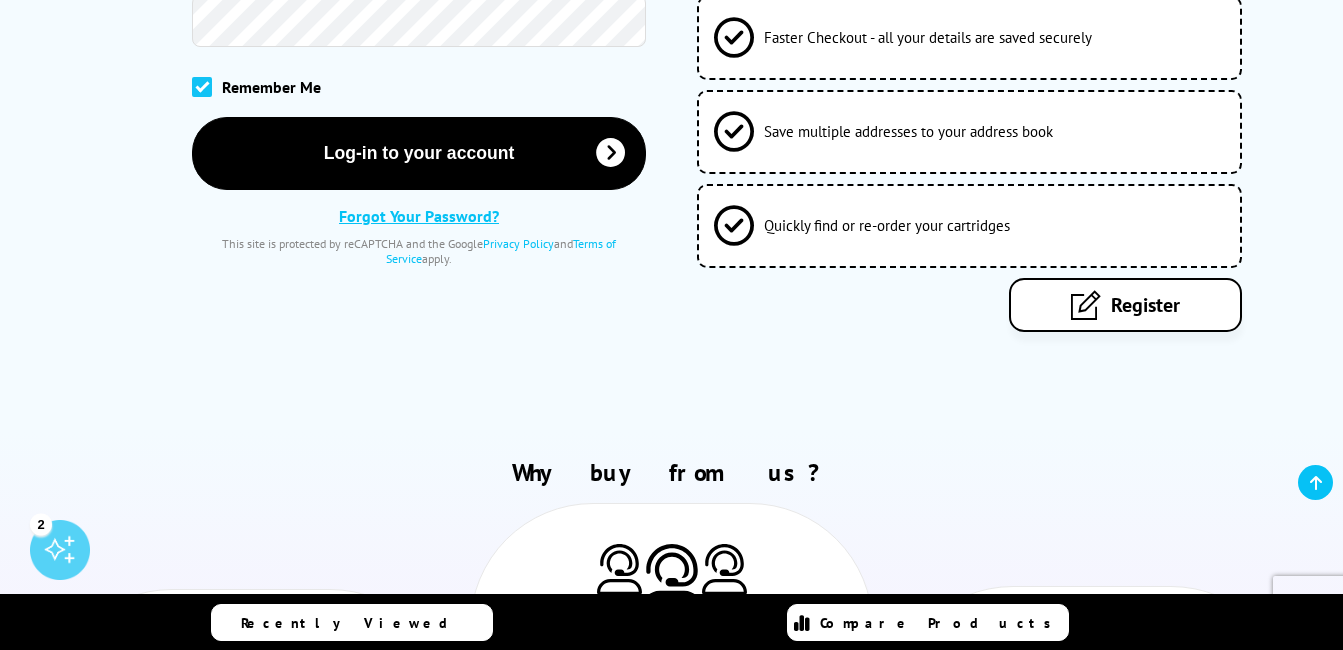 click on "Register" at bounding box center (1125, 305) 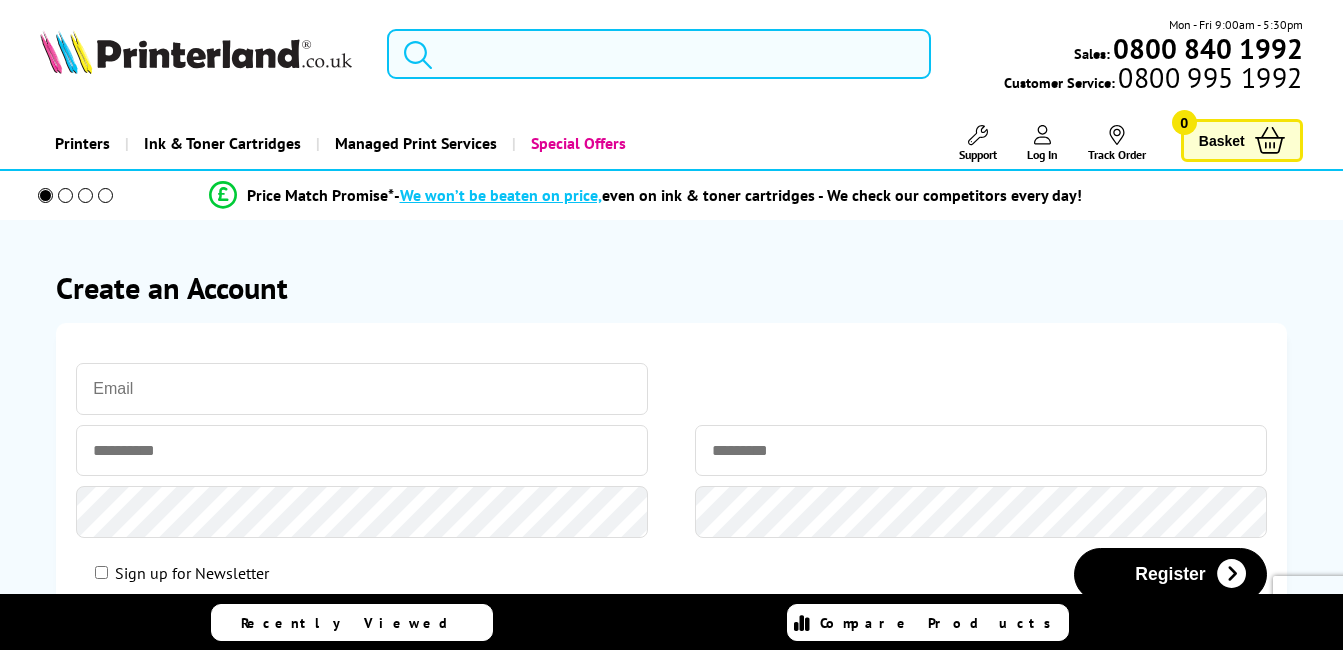 scroll, scrollTop: 0, scrollLeft: 0, axis: both 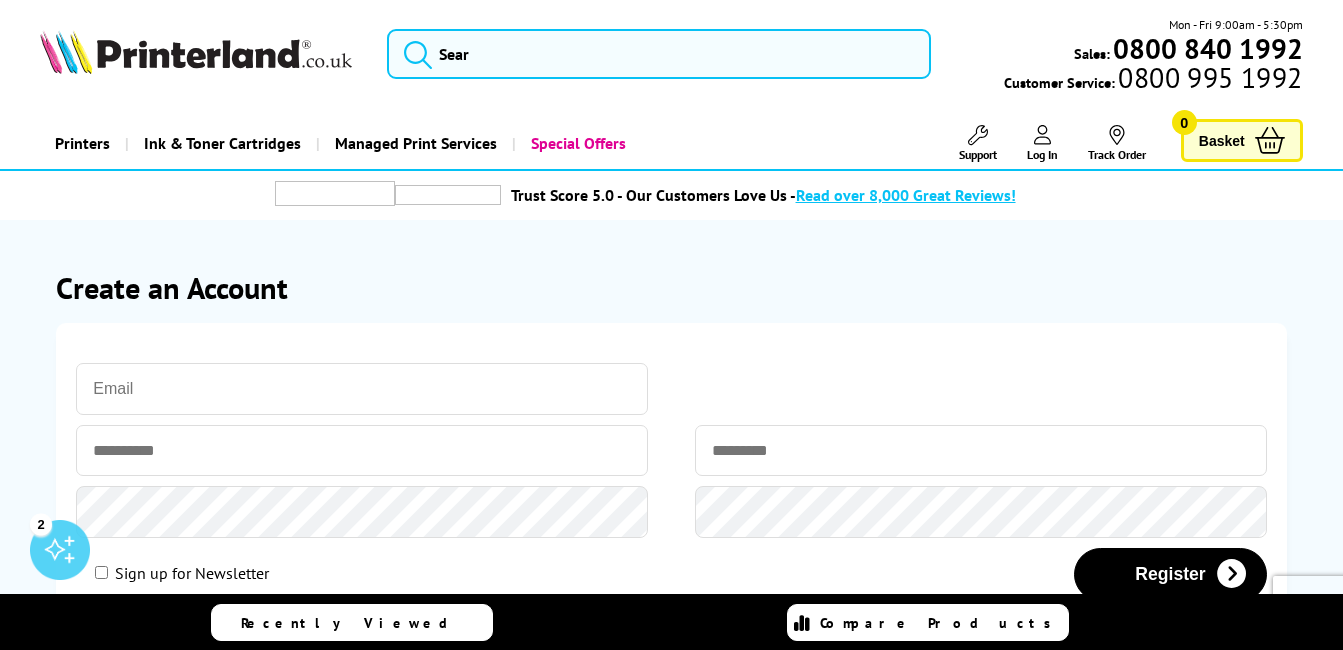click at bounding box center [361, 389] 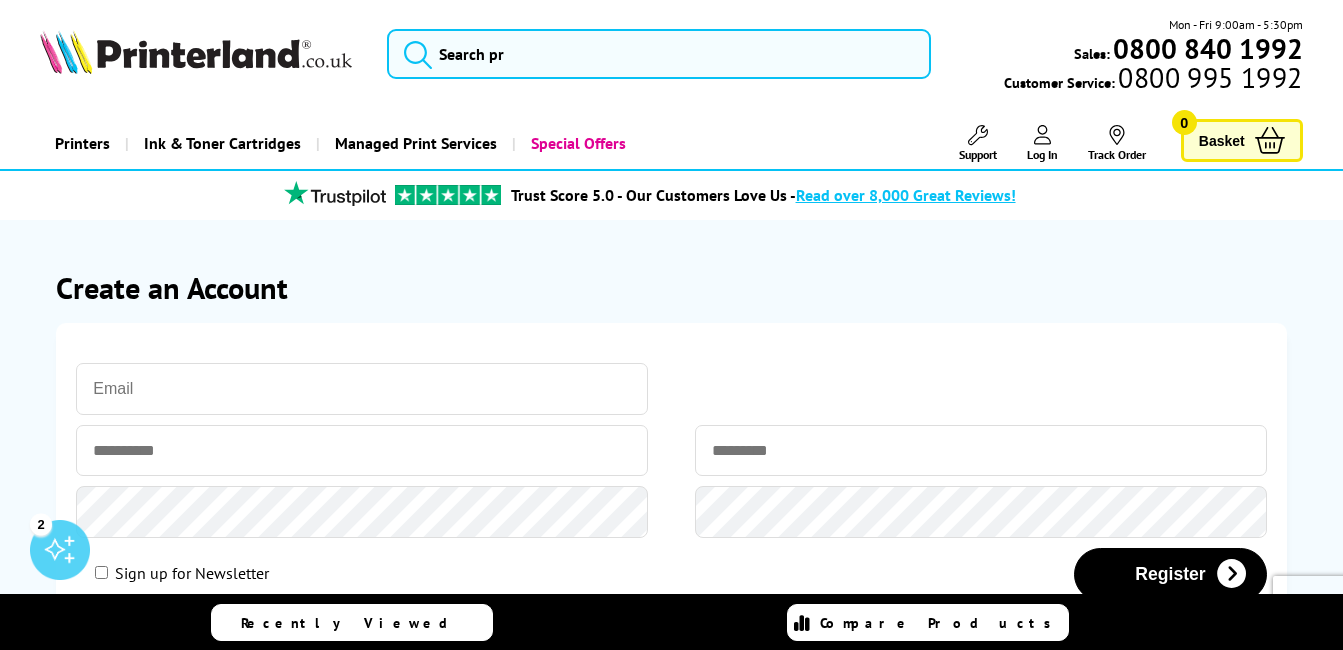 type on "[EMAIL_ADDRESS][DOMAIN_NAME]" 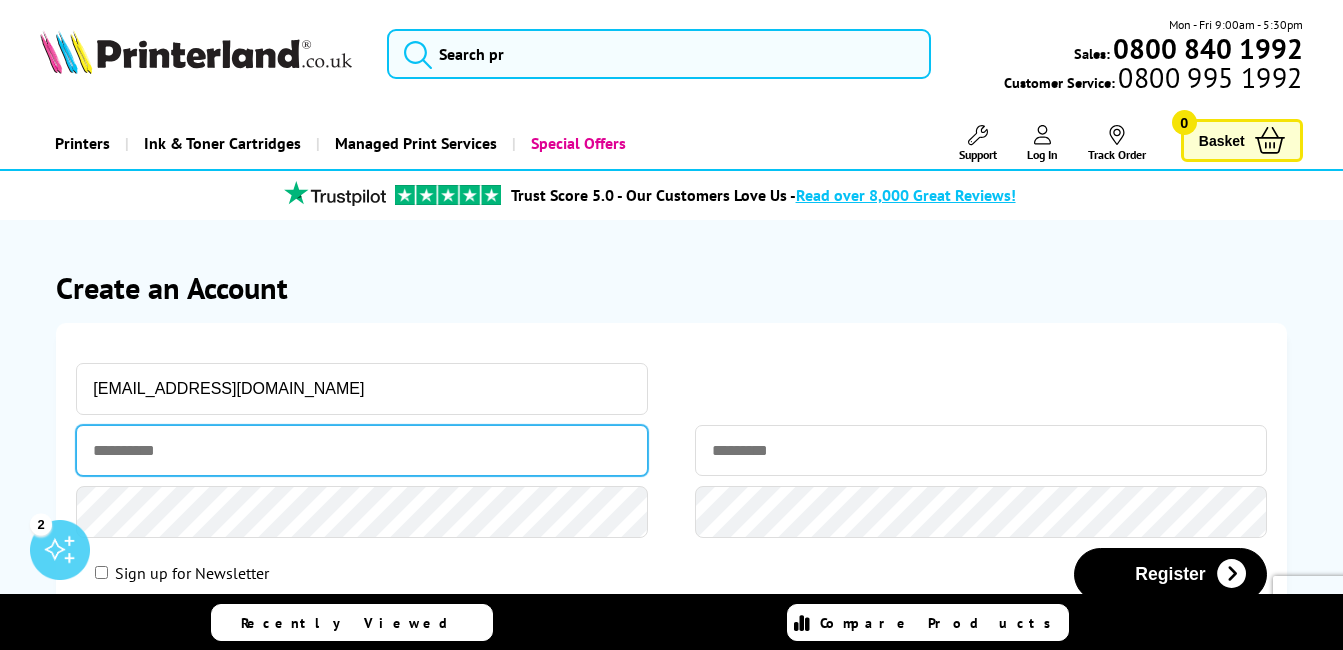 type on "****" 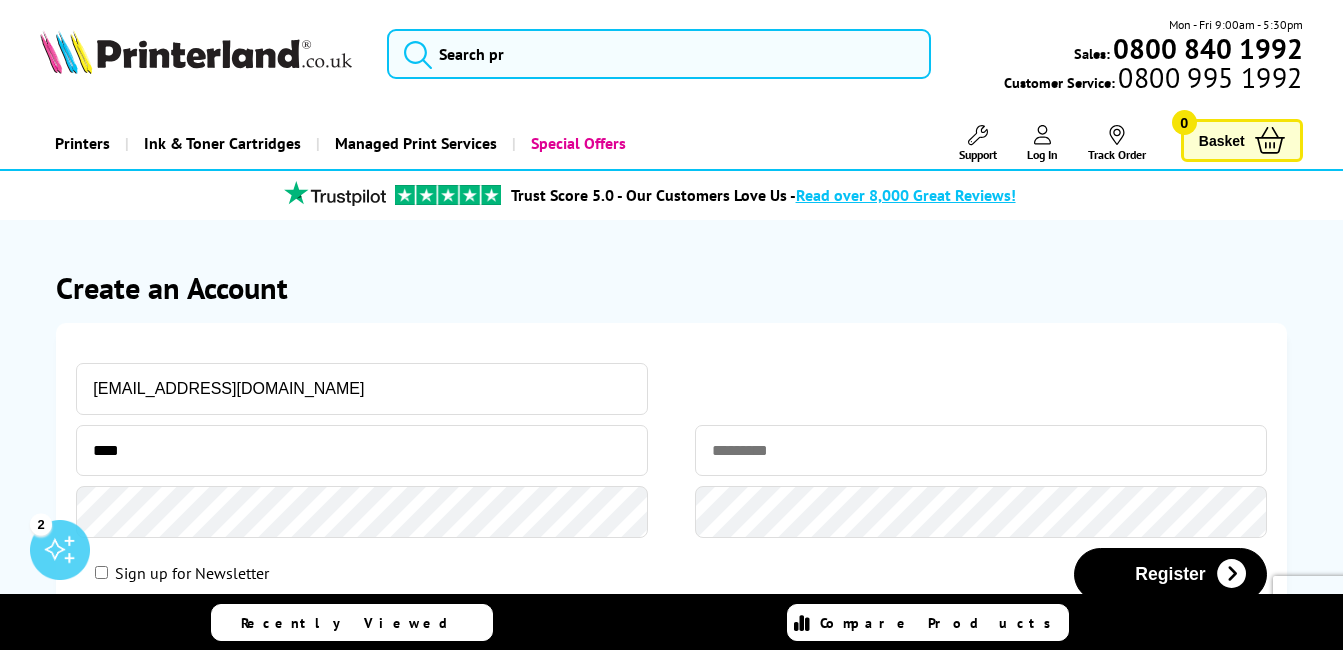 type on "*******" 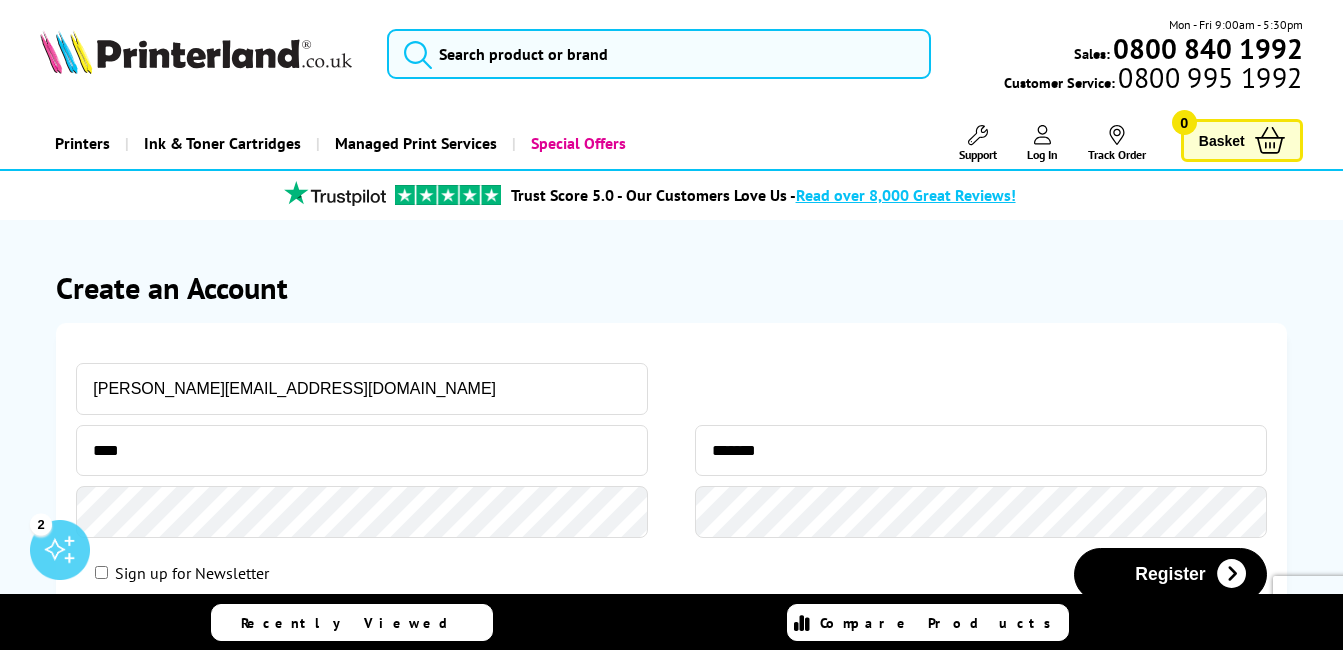 drag, startPoint x: 460, startPoint y: 383, endPoint x: -4, endPoint y: 402, distance: 464.38885 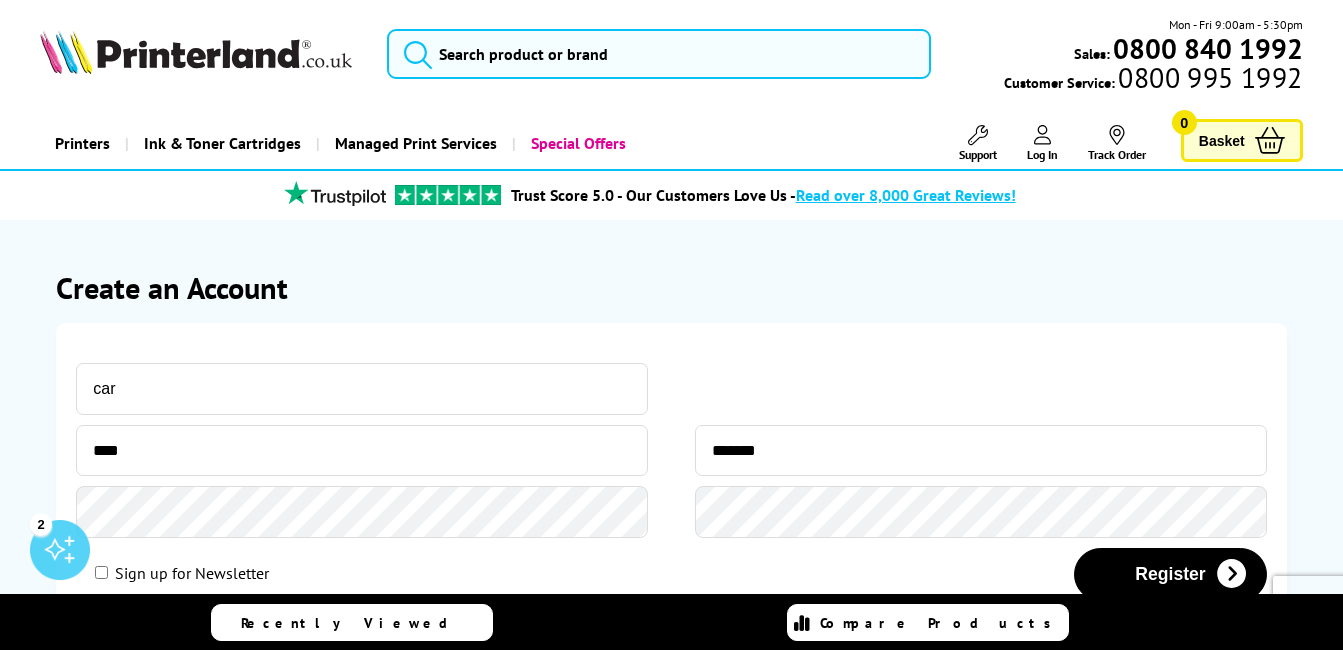 type on "[EMAIL_ADDRESS][DOMAIN_NAME]" 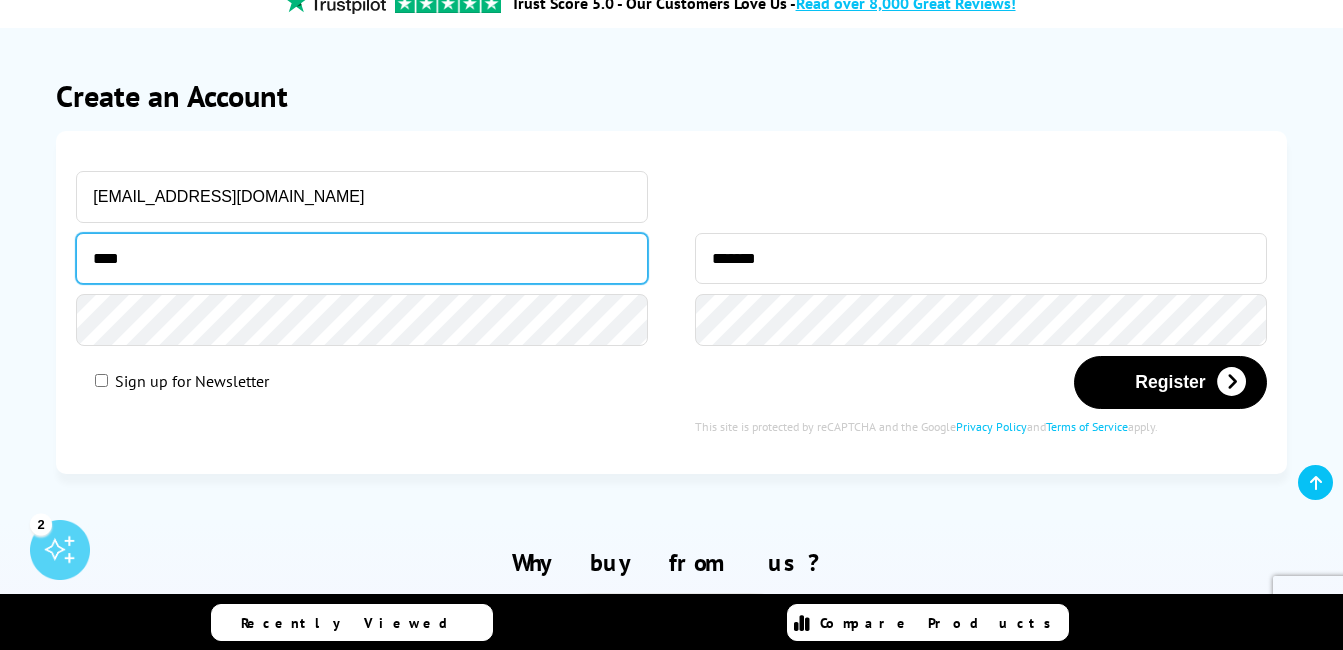 scroll, scrollTop: 200, scrollLeft: 0, axis: vertical 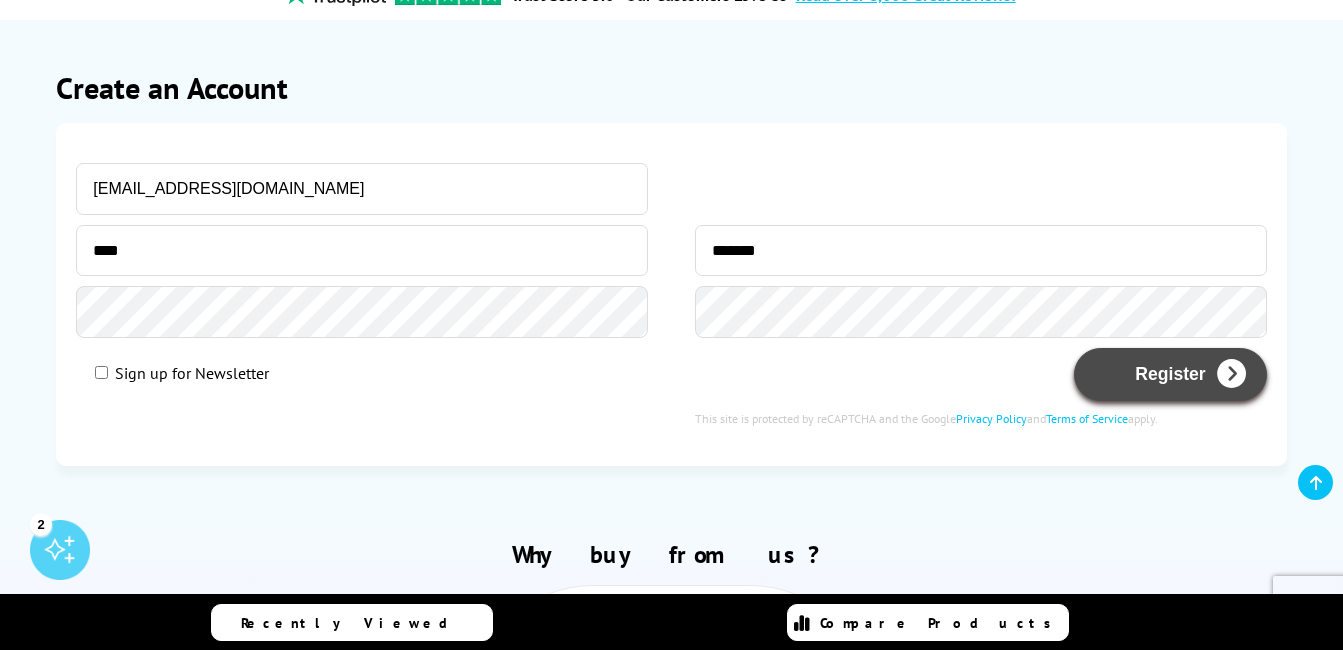 click on "Register" at bounding box center [1170, 374] 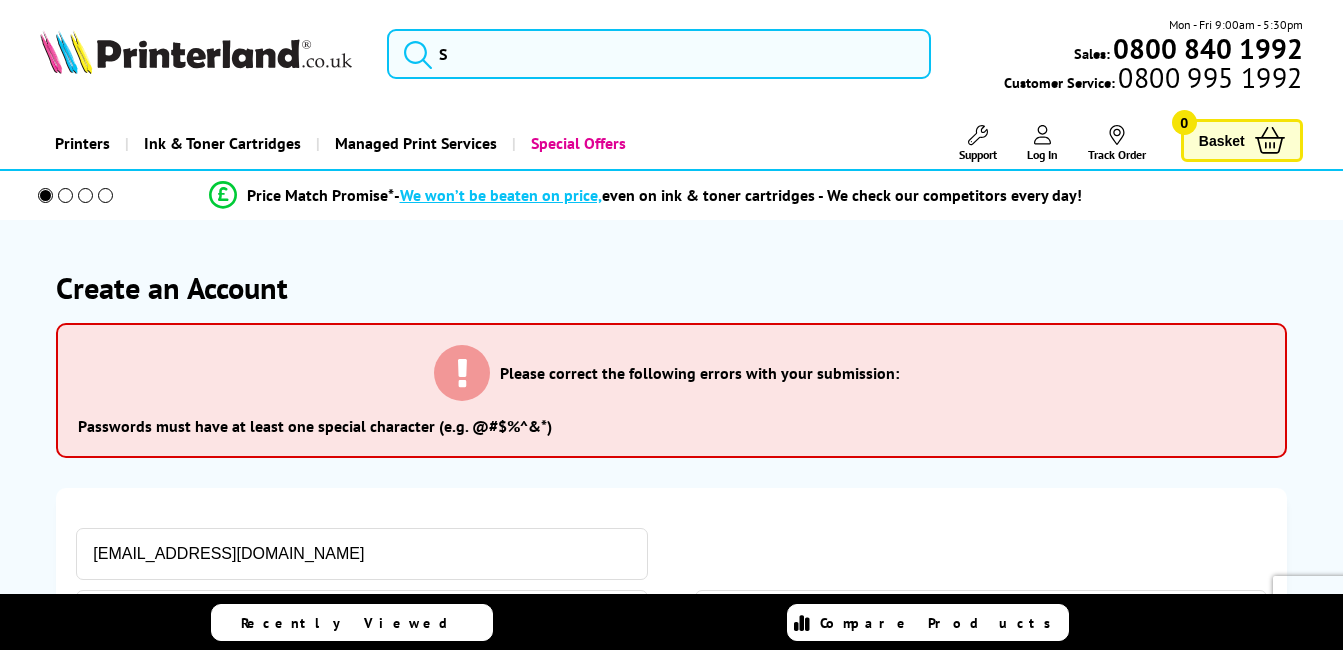 scroll, scrollTop: 0, scrollLeft: 0, axis: both 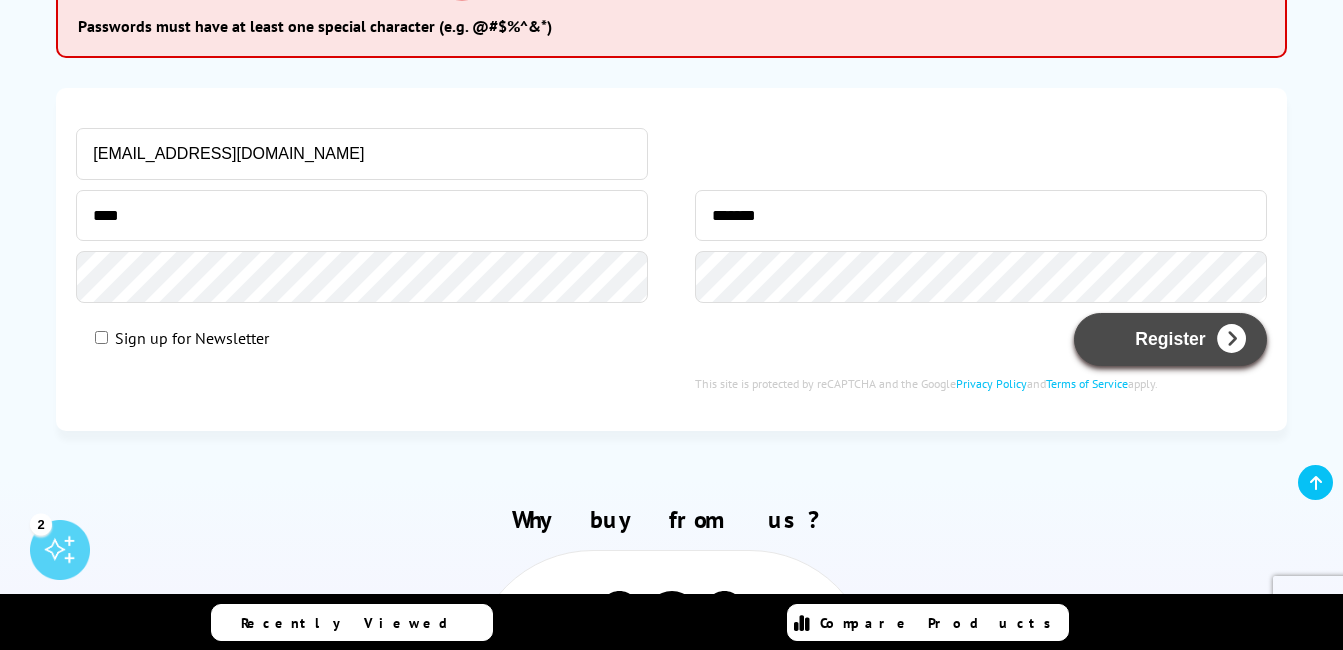 click on "Register" at bounding box center [1170, 339] 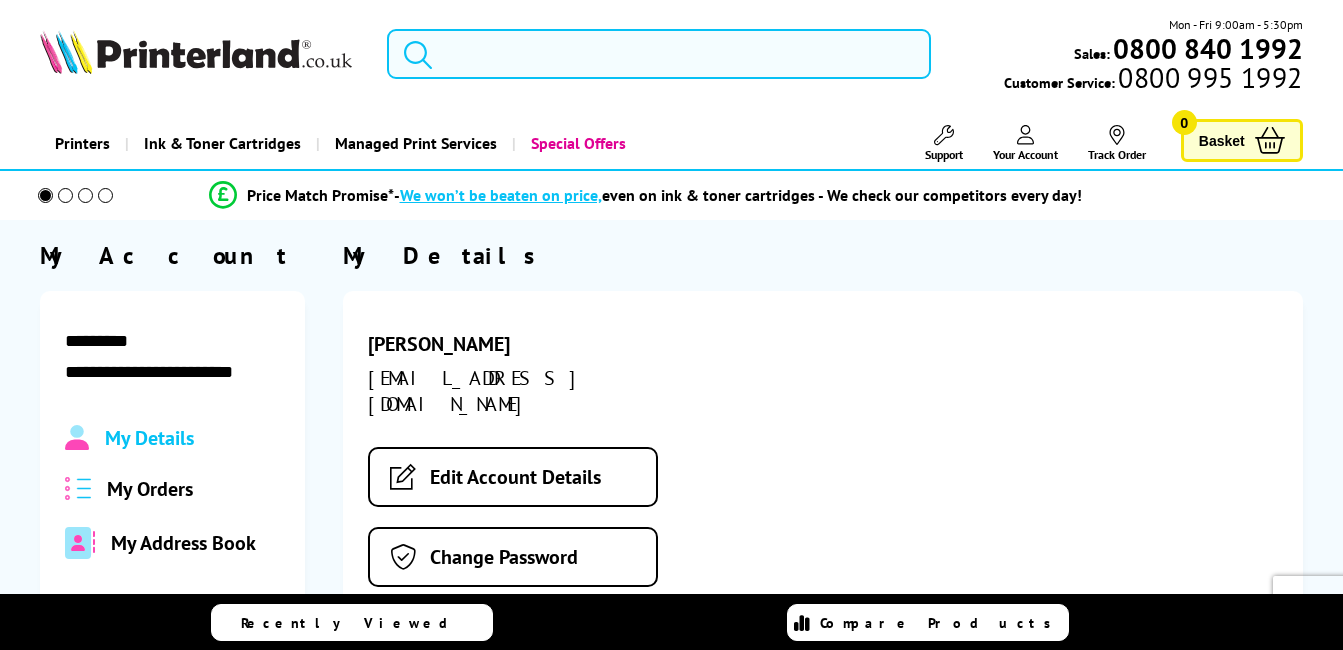 scroll, scrollTop: 0, scrollLeft: 0, axis: both 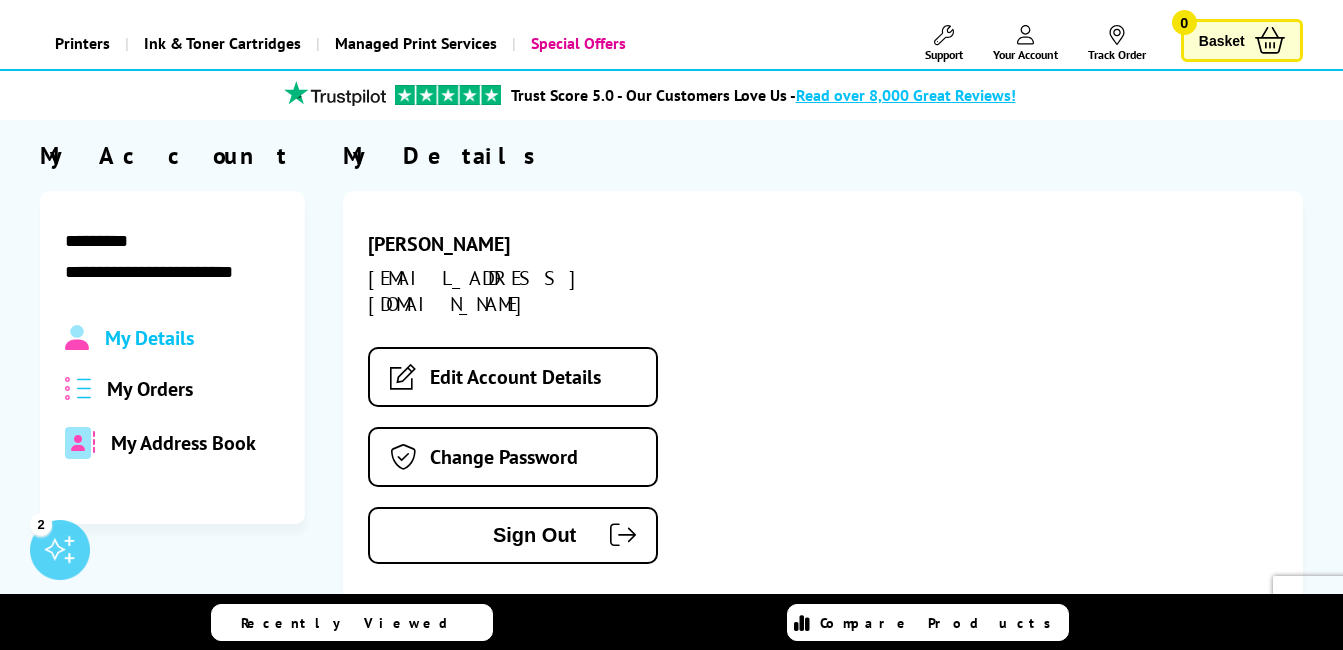 click on "My Address Book" at bounding box center (183, 443) 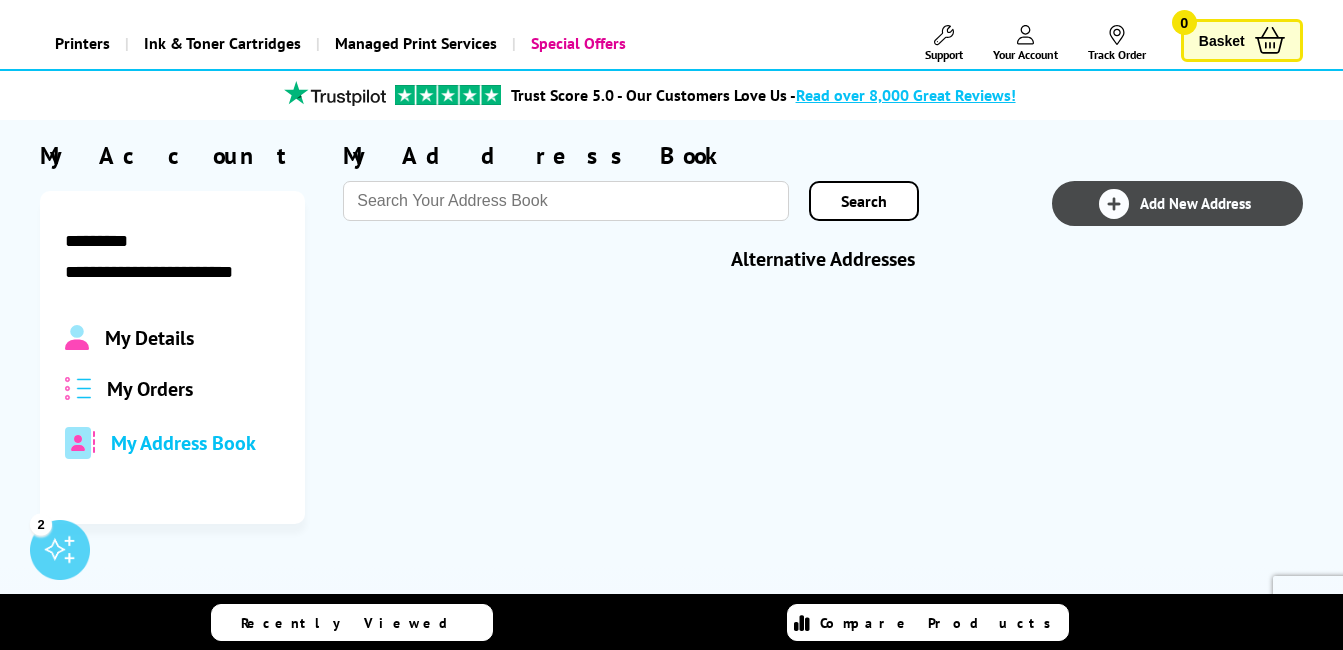 click on "Add New Address" at bounding box center [1195, 203] 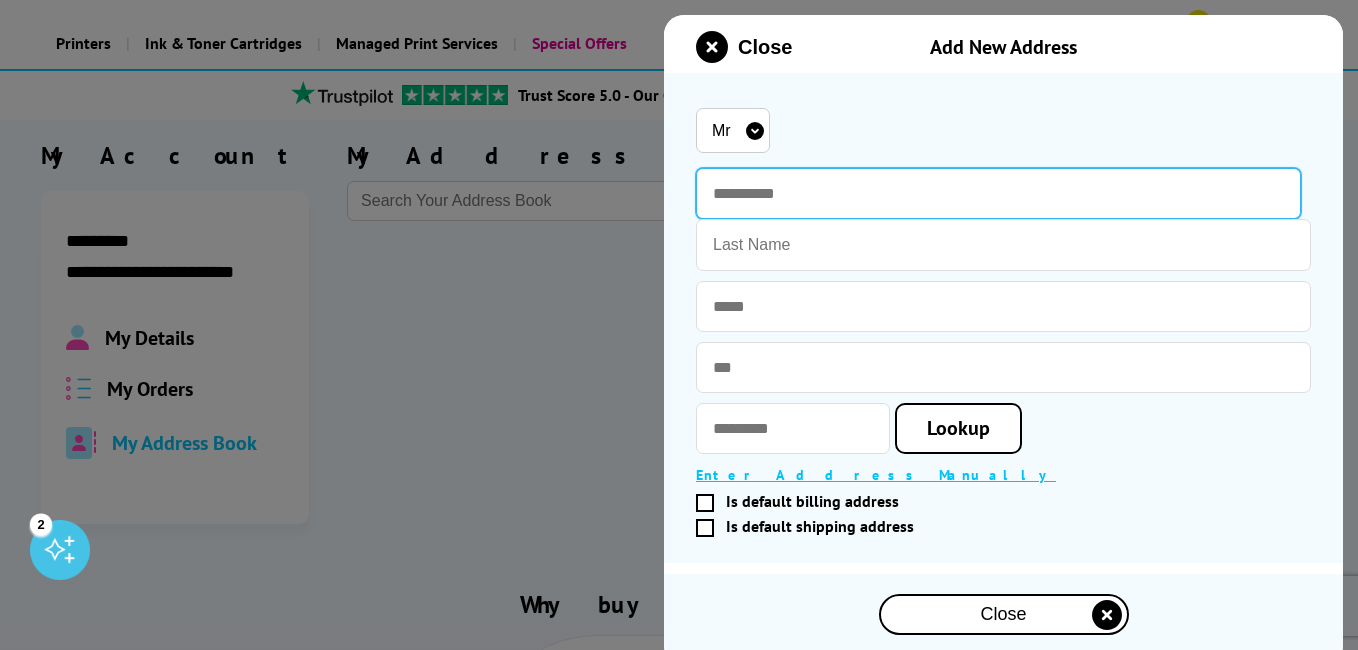 click at bounding box center (998, 193) 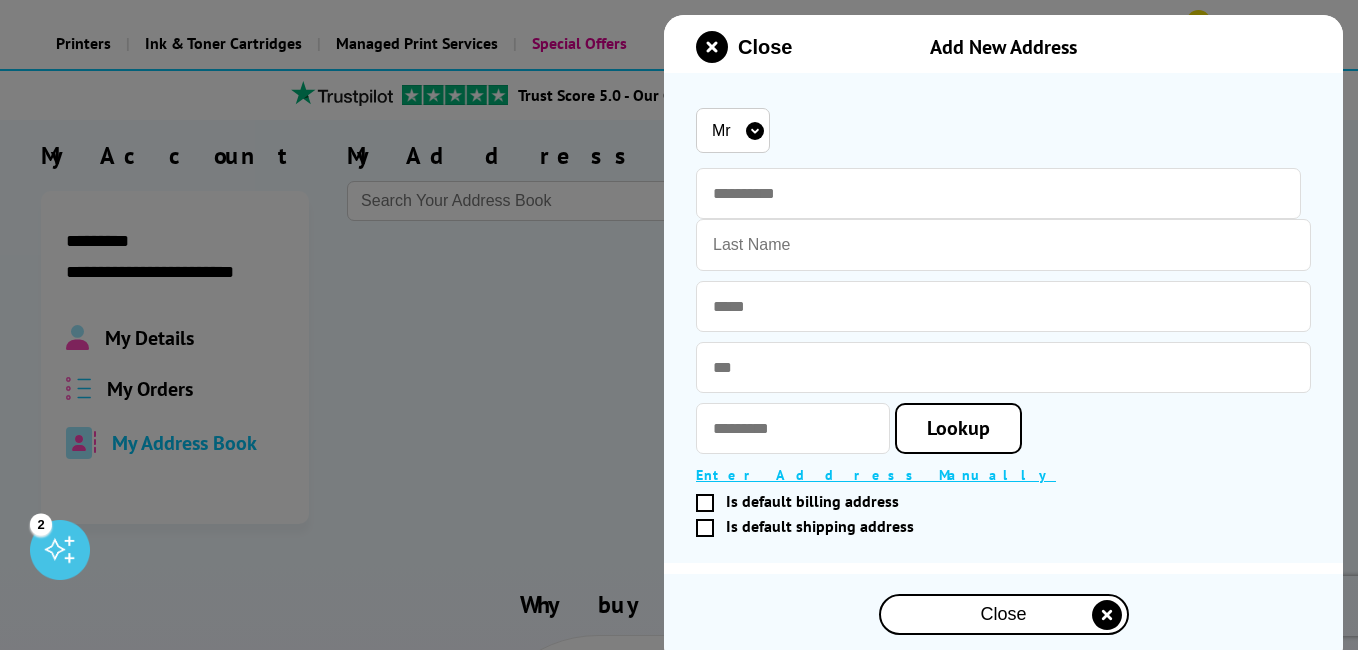 click on "Mr
Miss
Mrs
Ms" at bounding box center (733, 130) 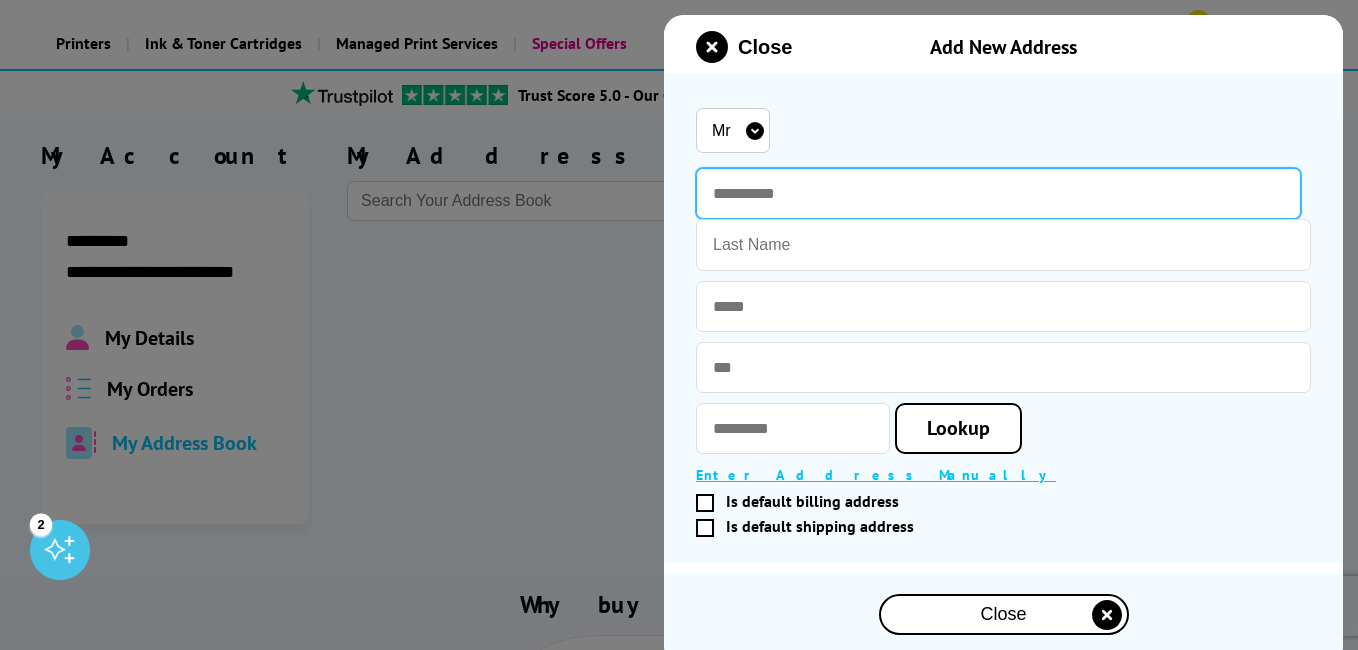 click at bounding box center (998, 193) 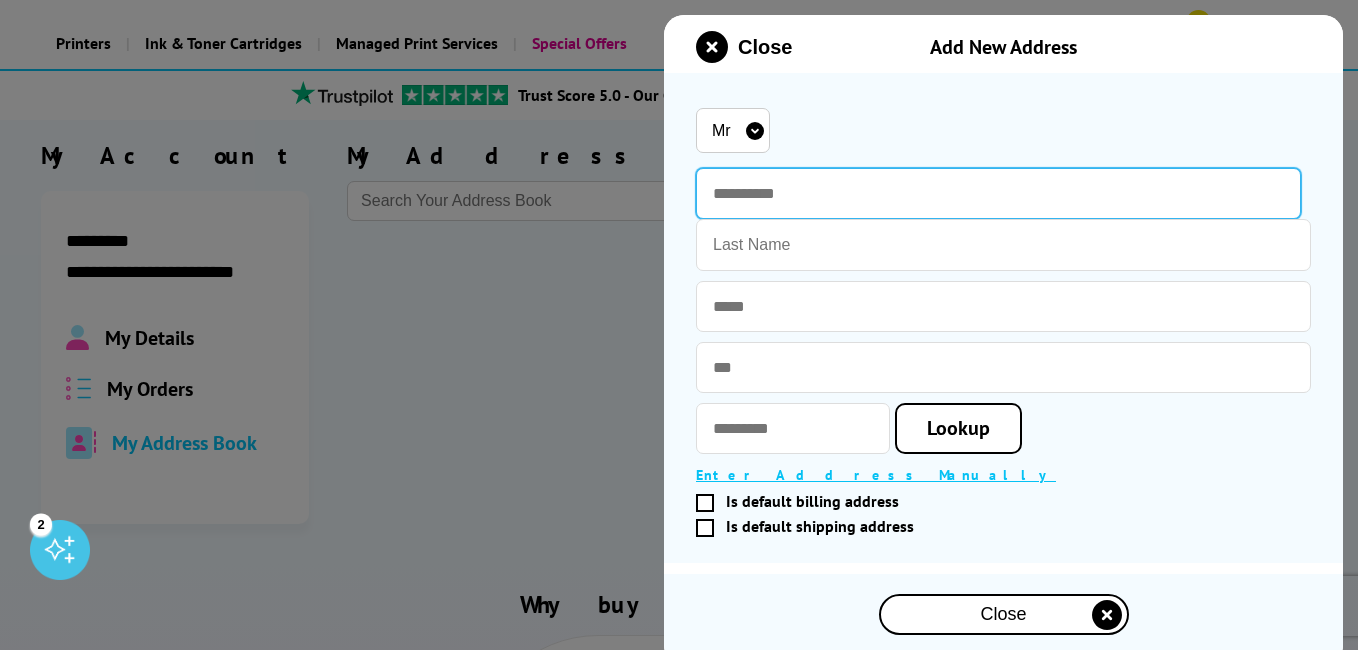type on "****" 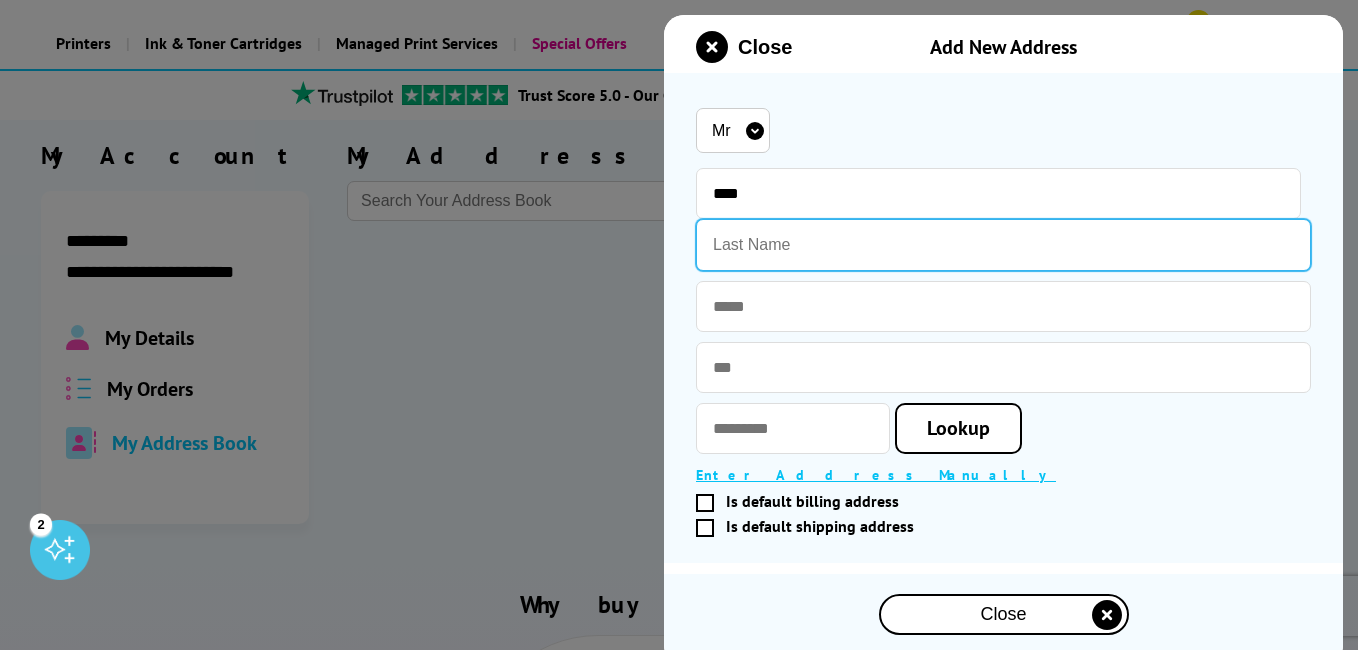type on "Carlson" 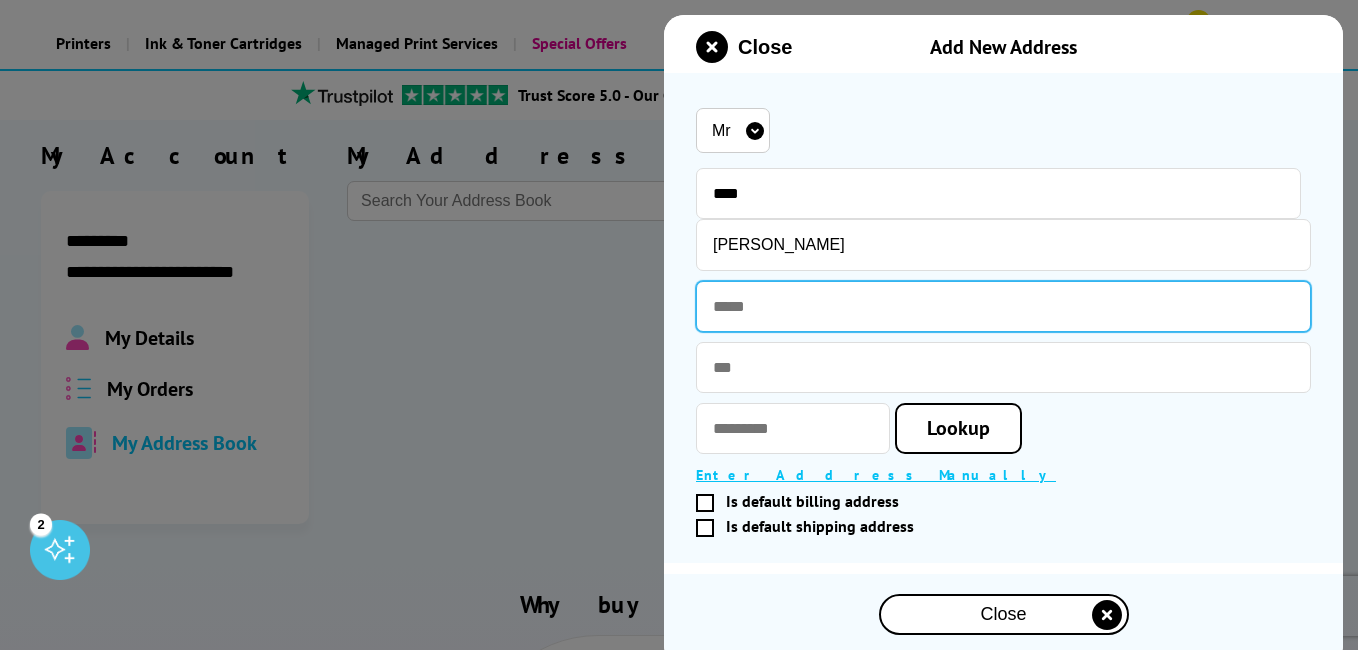 type on "**********" 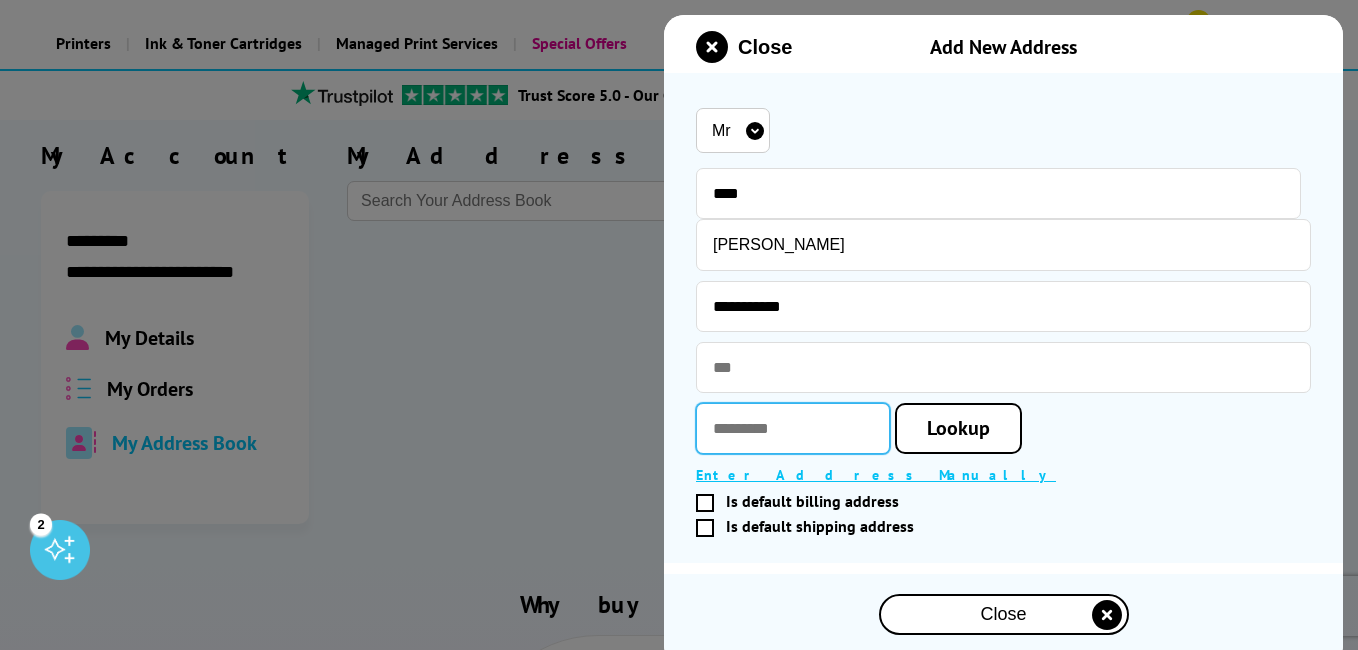 type on "*******" 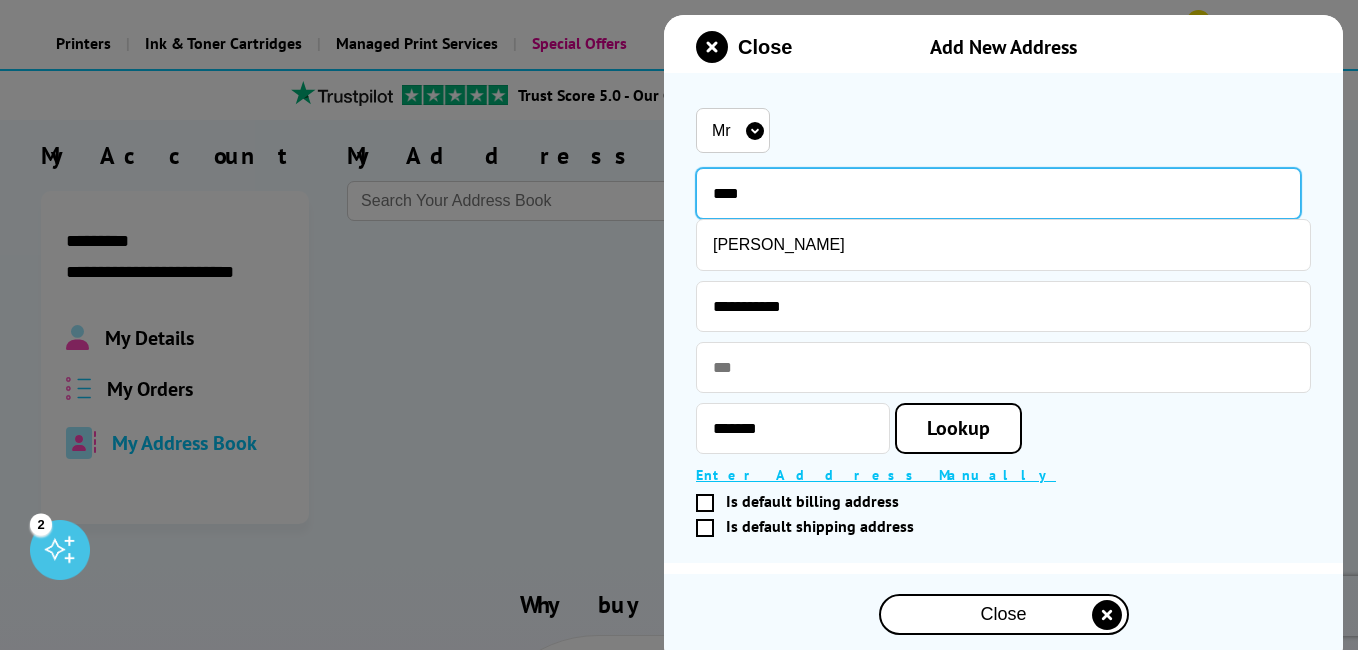 type on "********" 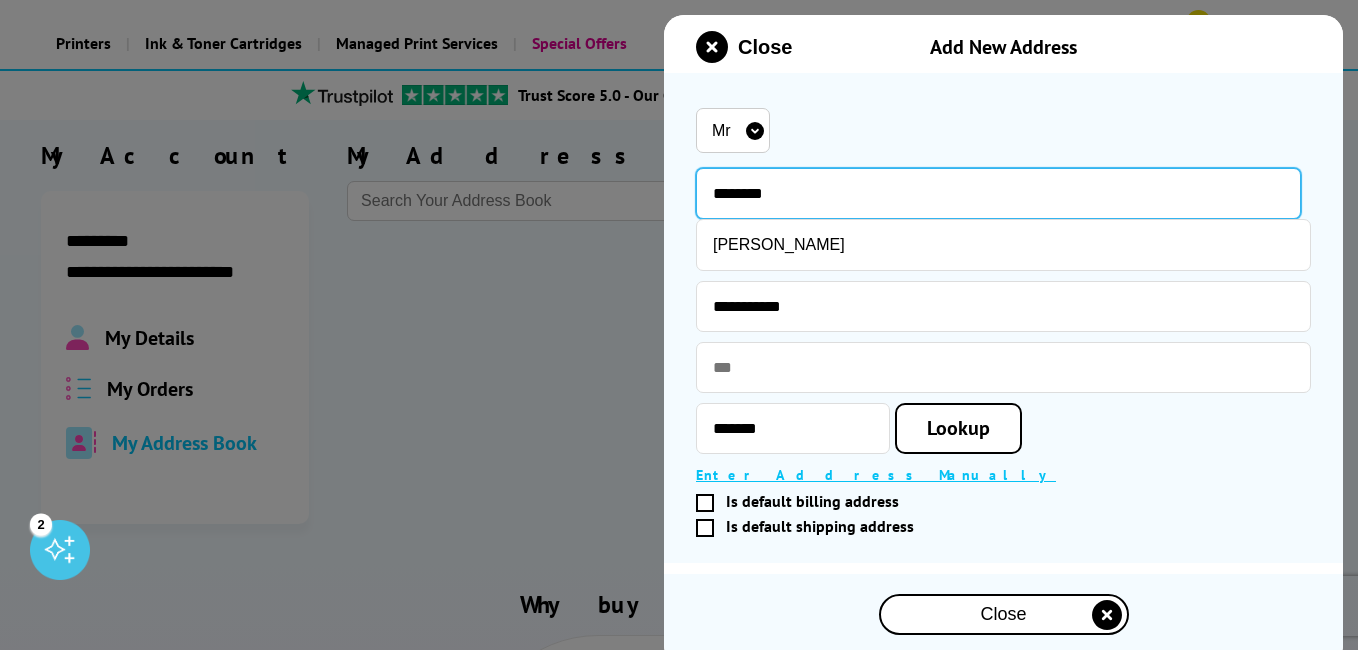 scroll, scrollTop: 100, scrollLeft: 0, axis: vertical 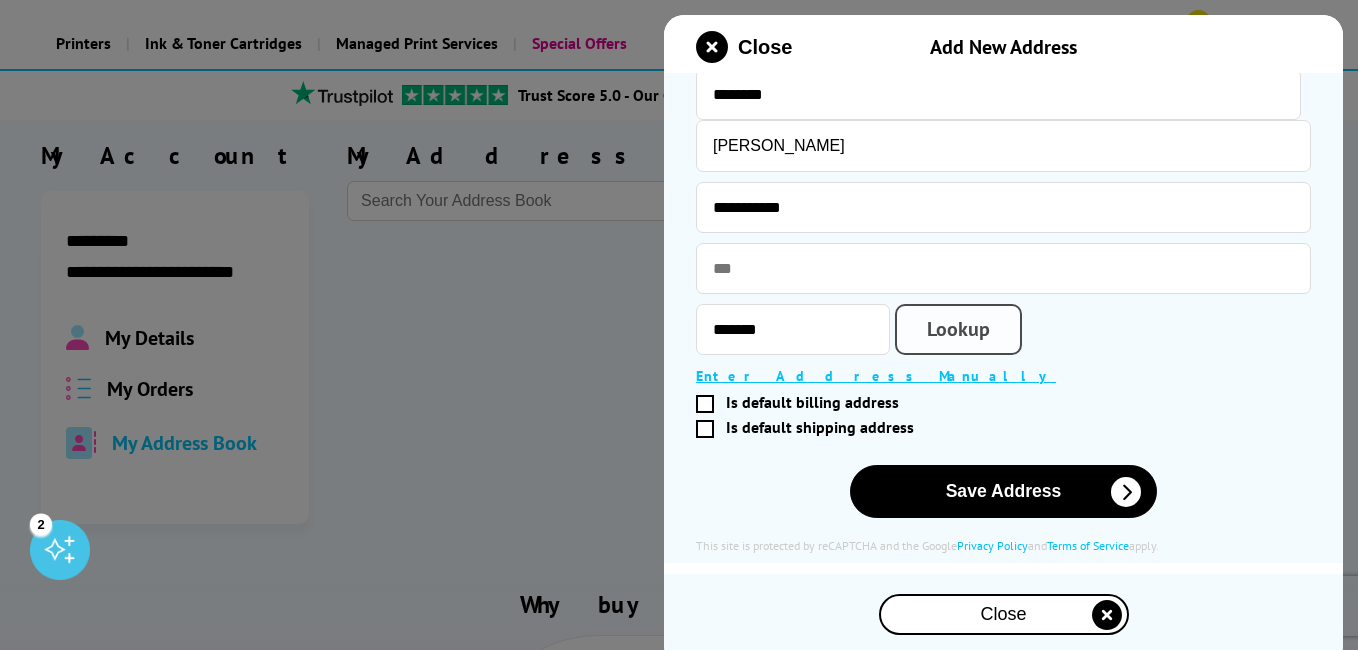 click on "Lookup" at bounding box center [958, 329] 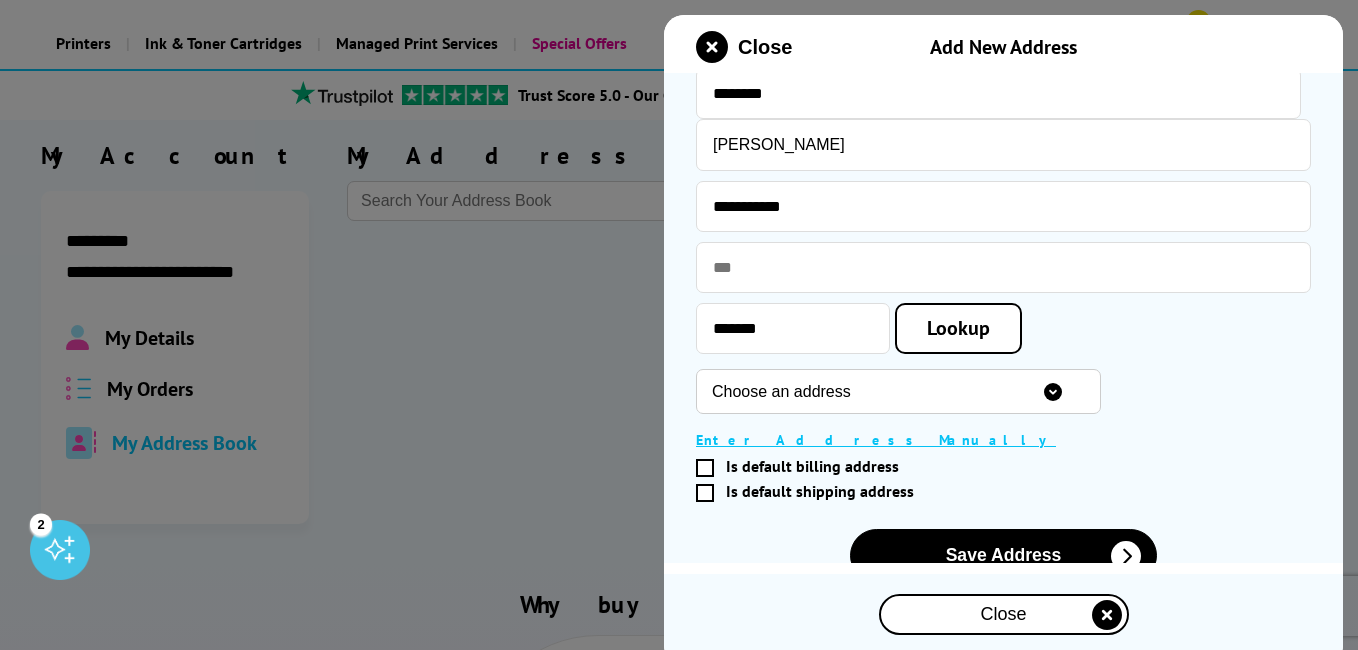 click on "Choose an address 31 Oakwood Park Road, London, N14 6QD 33 Oakwood Park Road, London, N14 6QD 35 Oakwood Park Road, London, N14 6QD 37 Oakwood Park Road, London, N14 6QD 39 Oakwood Park Road, London, N14 6QD 41 Oakwood Park Road, London, N14 6QD 43 Oakwood Park Road, London, N14 6QD 45 Oakwood Park Road, London, N14 6QD 47 Oakwood Park Road, London, N14 6QD 49 Oakwood Park Road, London, N14 6QD 51 Oakwood Park Road, London, N14 6QD 53 Oakwood Park Road, London, N14 6QD 55 Oakwood Park Road, London, N14 6QD 57 Oakwood Park Road, London, N14 6QD 59 Oakwood Park Road, London, N14 6QD 61 Oakwood Park Road, London, N14 6QD 63 Oakwood Park Road, London, N14 6QD 65 Oakwood Park Road, London, N14 6QD 67 Oakwood Park Road, London, N14 6QD 69 Oakwood Park Road, London, N14 6QD 71 Oakwood Park Road, London, N14 6QD 73 Oakwood Park Road, London, N14 6QD 75 Oakwood Park Road, London, N14 6QD 77 Oakwood Park Road, London, N14 6QD 79 Oakwood Park Road, London, N14 6QD 81 Oakwood Park Road, London, N14 6QD" at bounding box center [898, 391] 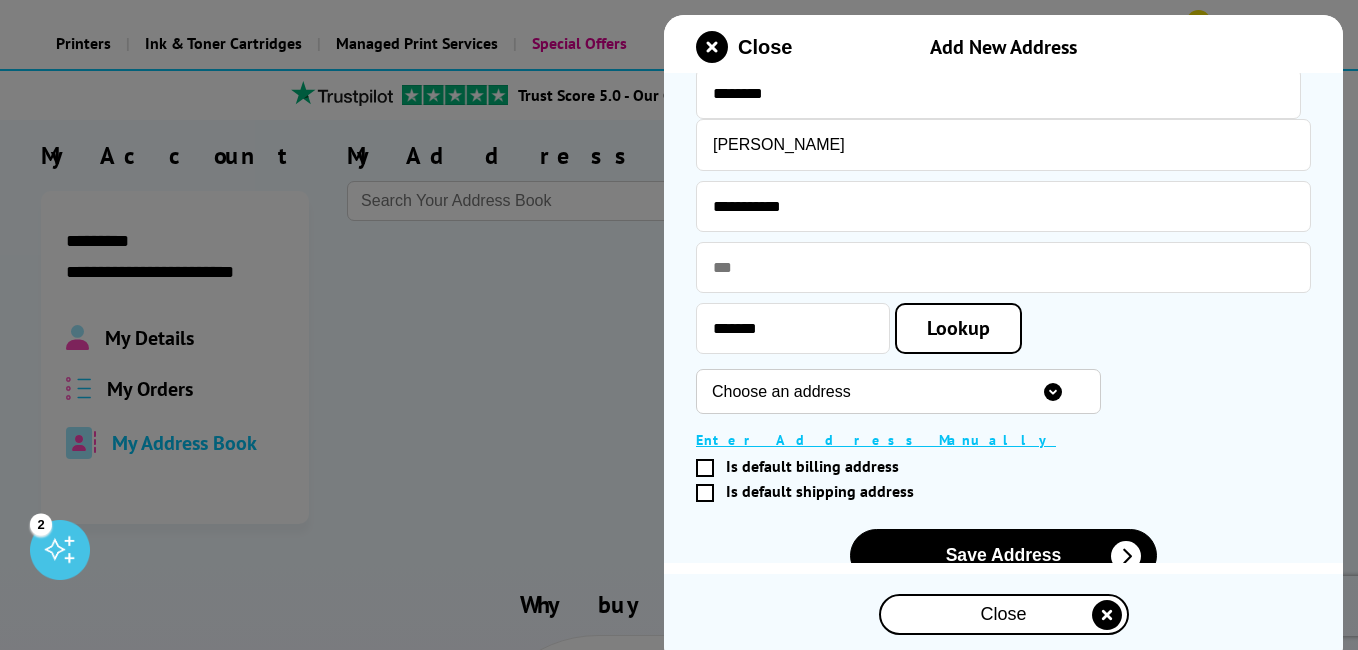 select on "GB|RM|A|15635110" 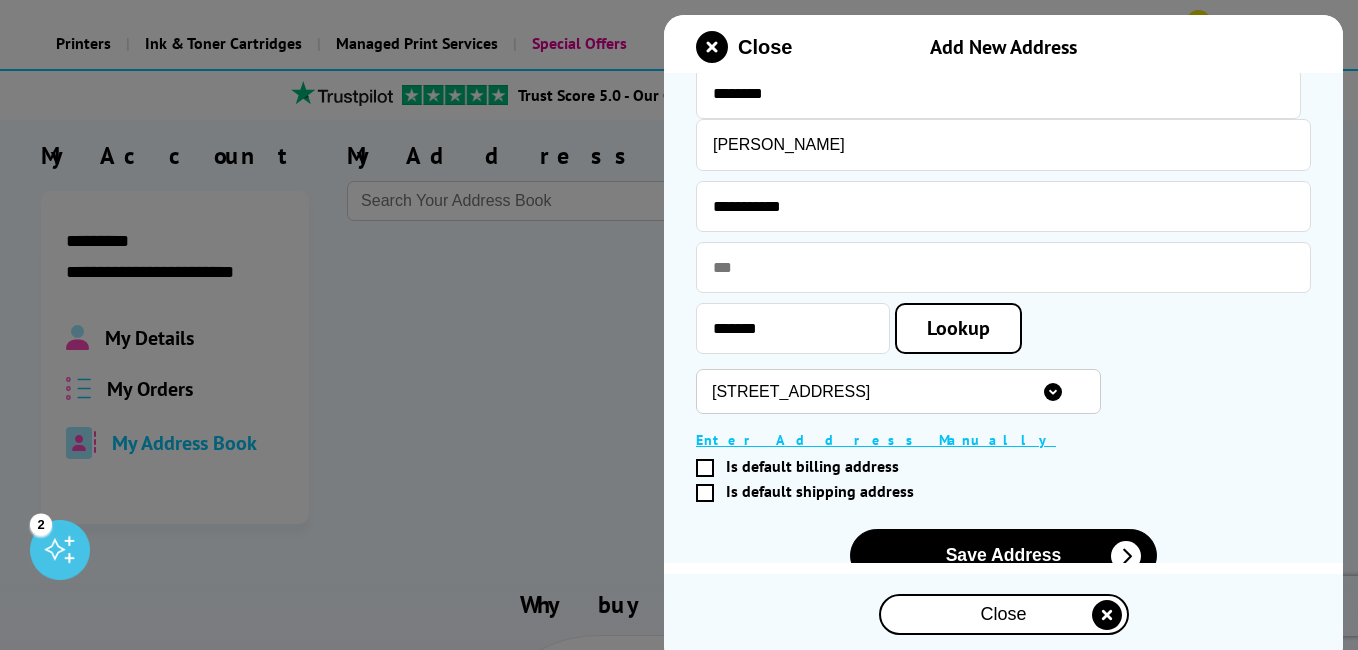 click on "Choose an address 31 Oakwood Park Road, London, N14 6QD 33 Oakwood Park Road, London, N14 6QD 35 Oakwood Park Road, London, N14 6QD 37 Oakwood Park Road, London, N14 6QD 39 Oakwood Park Road, London, N14 6QD 41 Oakwood Park Road, London, N14 6QD 43 Oakwood Park Road, London, N14 6QD 45 Oakwood Park Road, London, N14 6QD 47 Oakwood Park Road, London, N14 6QD 49 Oakwood Park Road, London, N14 6QD 51 Oakwood Park Road, London, N14 6QD 53 Oakwood Park Road, London, N14 6QD 55 Oakwood Park Road, London, N14 6QD 57 Oakwood Park Road, London, N14 6QD 59 Oakwood Park Road, London, N14 6QD 61 Oakwood Park Road, London, N14 6QD 63 Oakwood Park Road, London, N14 6QD 65 Oakwood Park Road, London, N14 6QD 67 Oakwood Park Road, London, N14 6QD 69 Oakwood Park Road, London, N14 6QD 71 Oakwood Park Road, London, N14 6QD 73 Oakwood Park Road, London, N14 6QD 75 Oakwood Park Road, London, N14 6QD 77 Oakwood Park Road, London, N14 6QD 79 Oakwood Park Road, London, N14 6QD 81 Oakwood Park Road, London, N14 6QD" at bounding box center [898, 391] 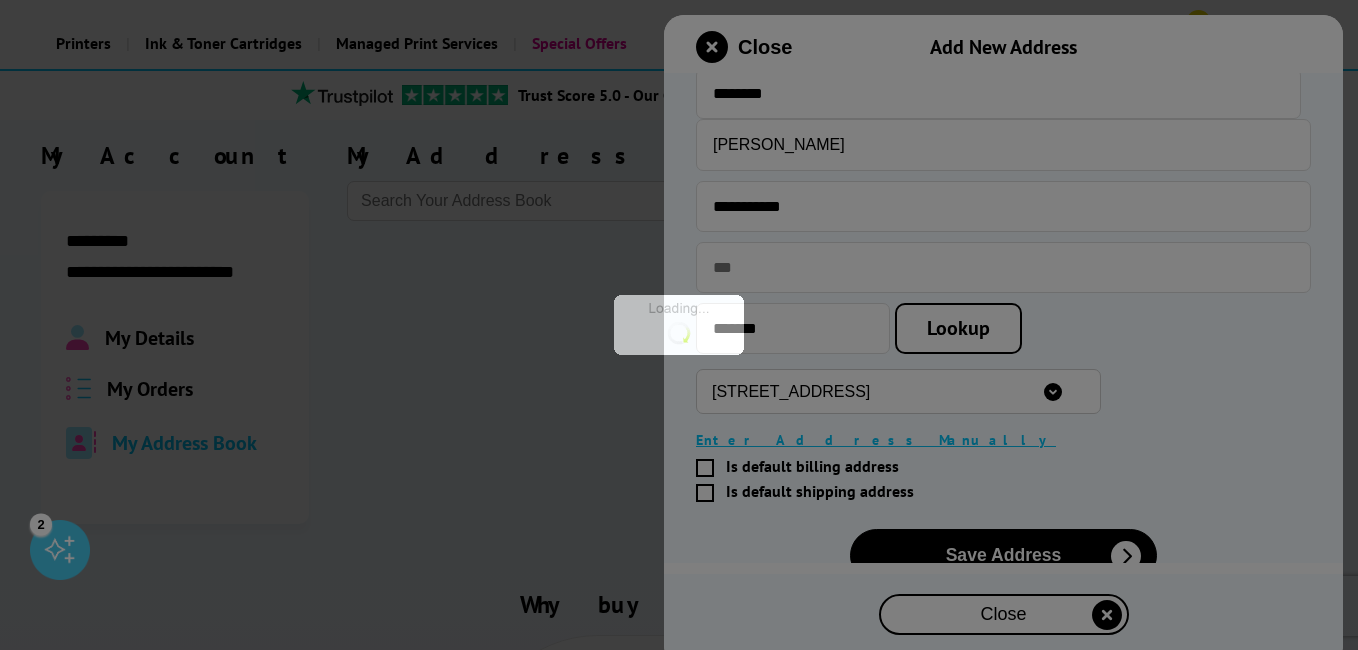 type on "41 Oakwood Park Road" 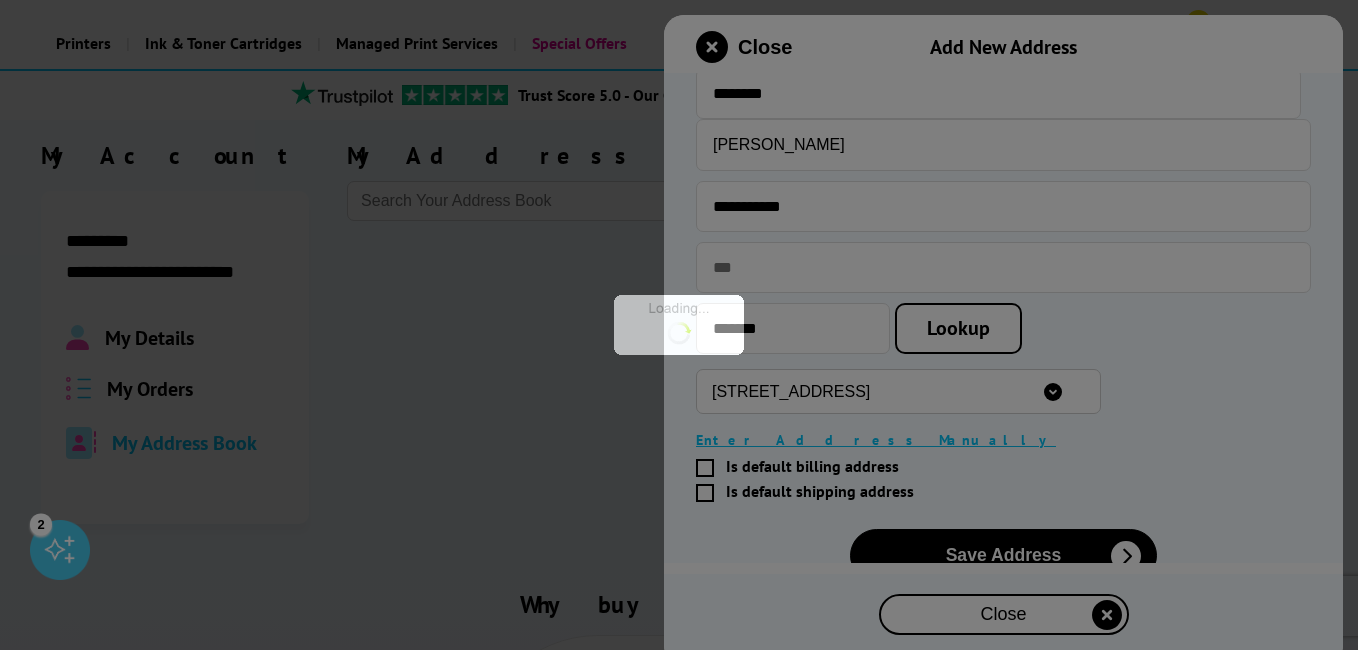 type on "London" 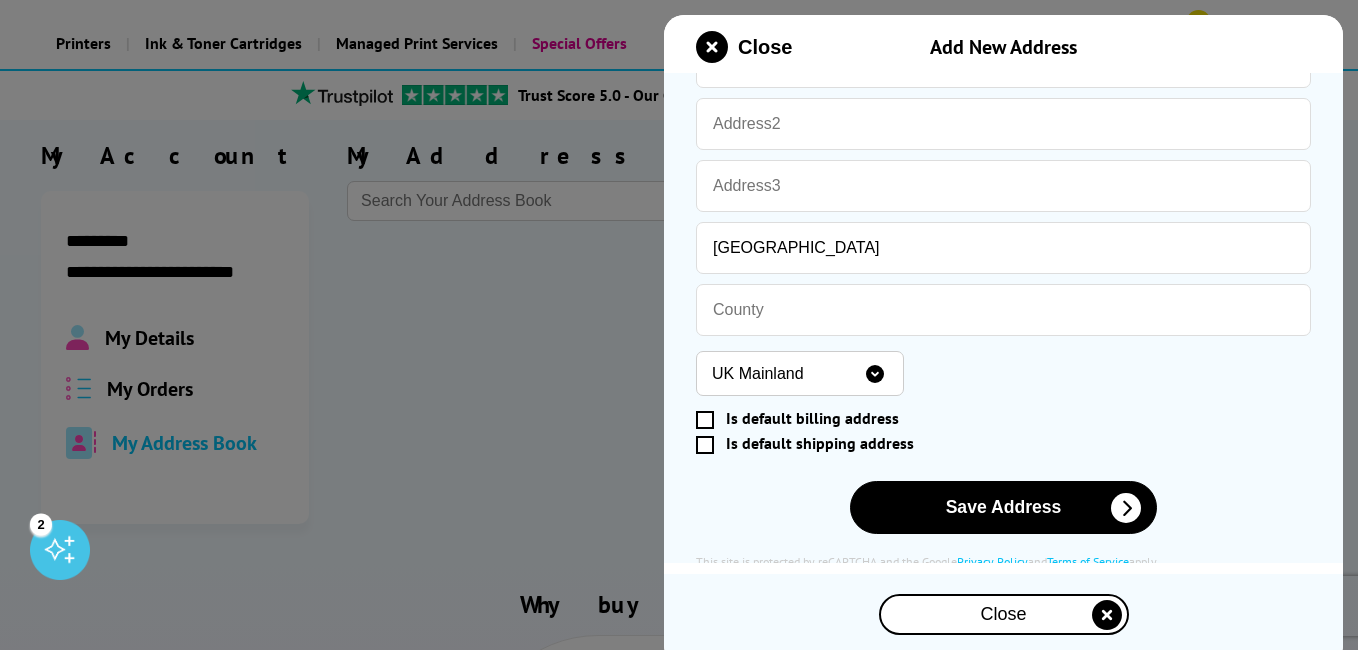 scroll, scrollTop: 520, scrollLeft: 0, axis: vertical 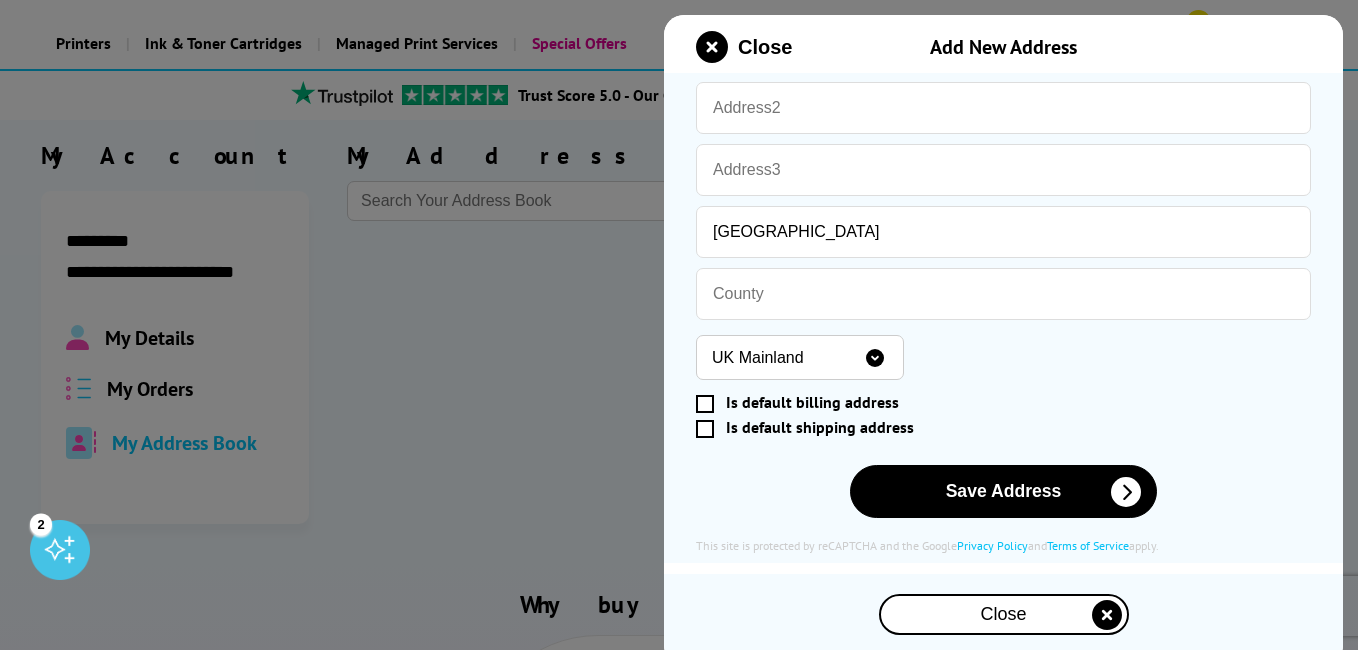 click at bounding box center (705, 404) 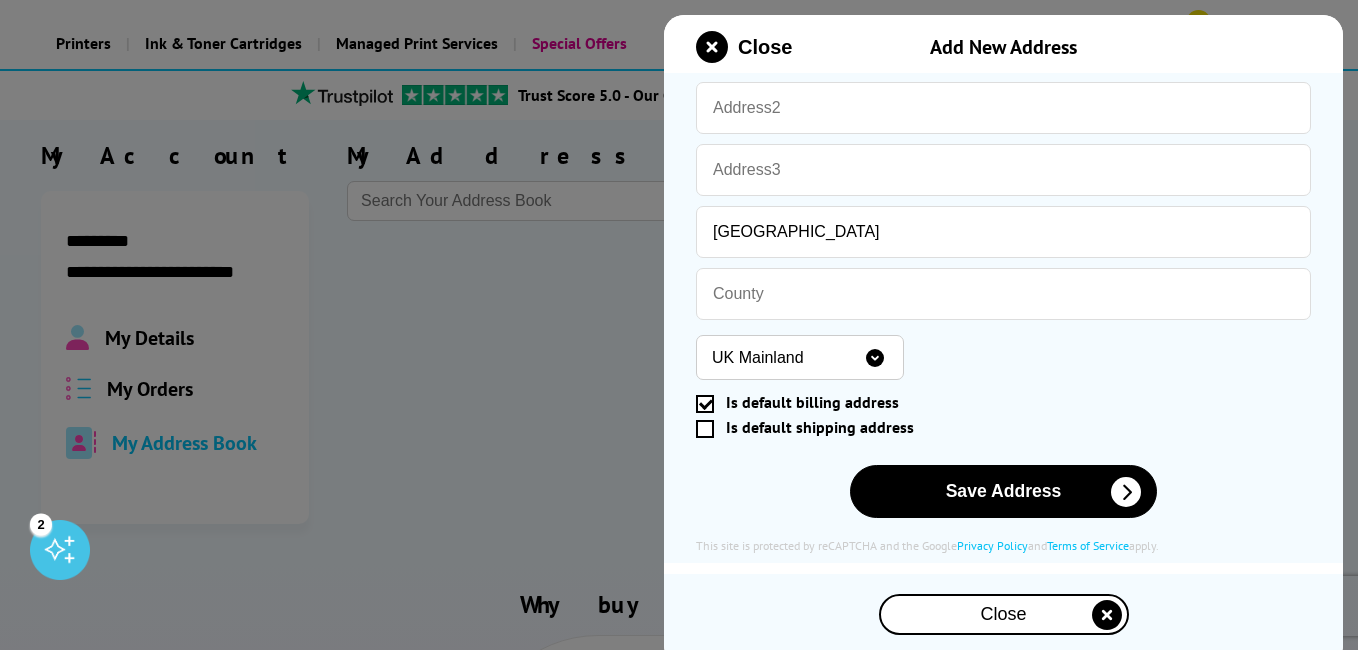 click at bounding box center [705, 429] 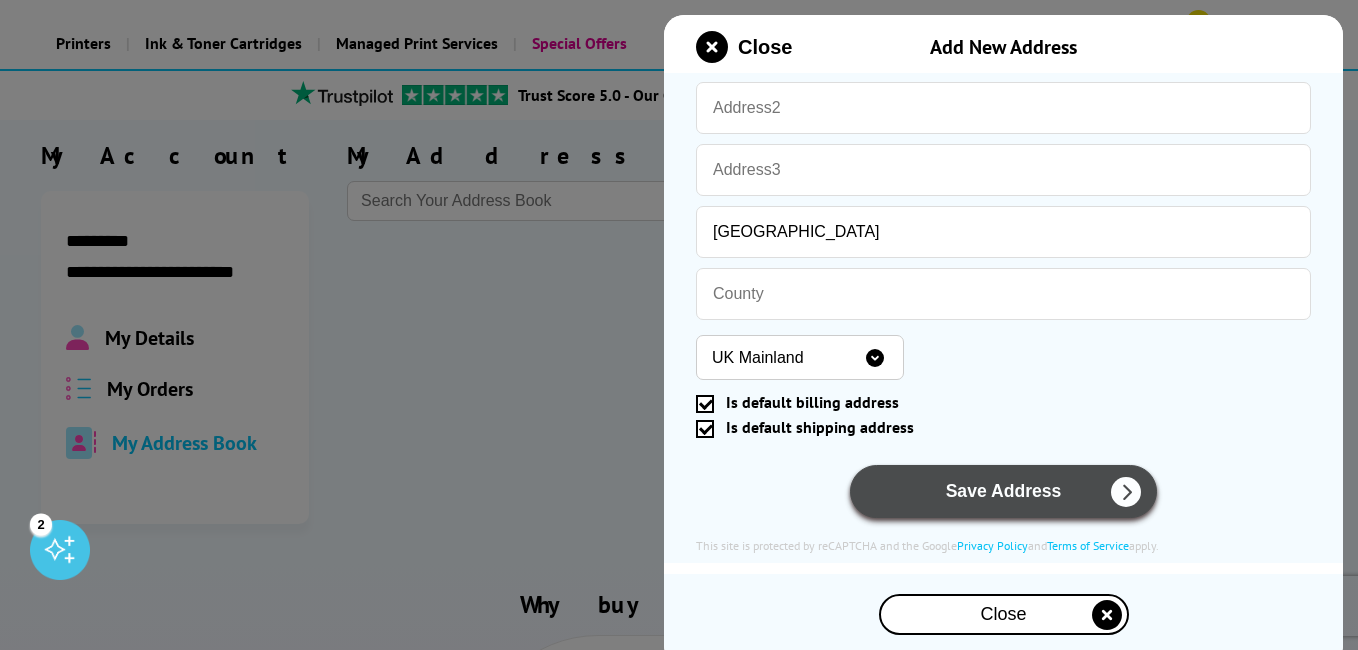 click on "Save Address" at bounding box center (1004, 491) 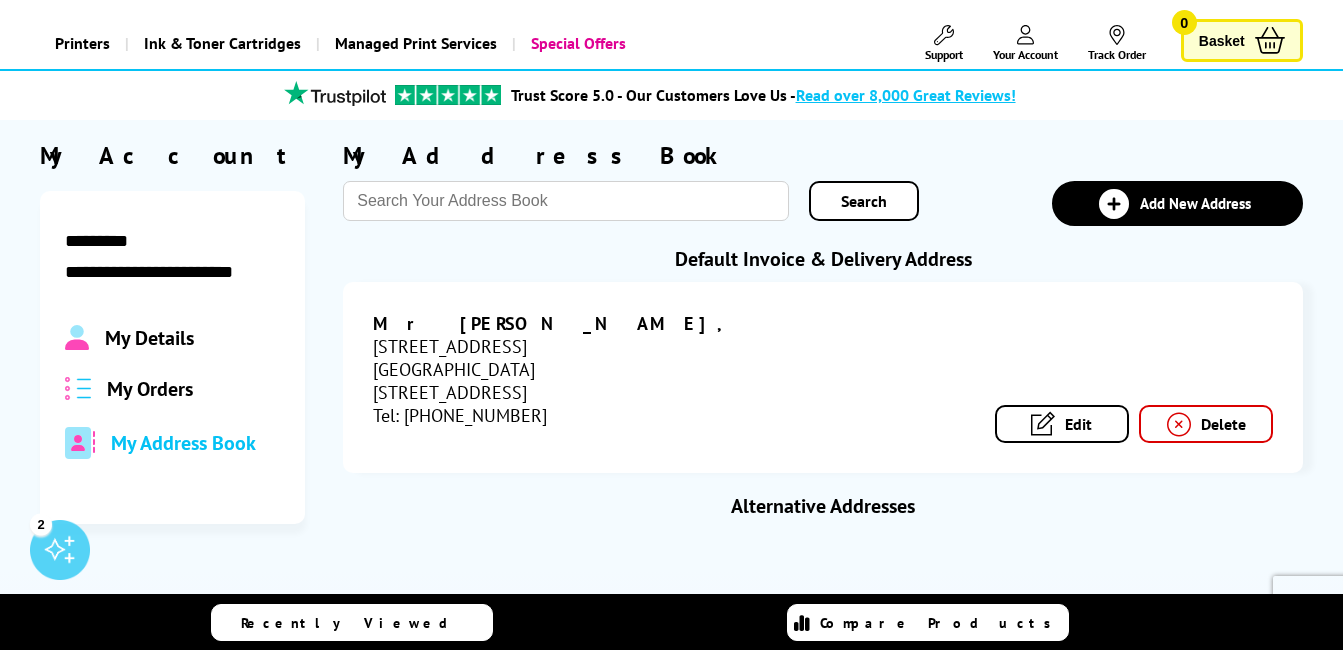 click at bounding box center (1043, 424) 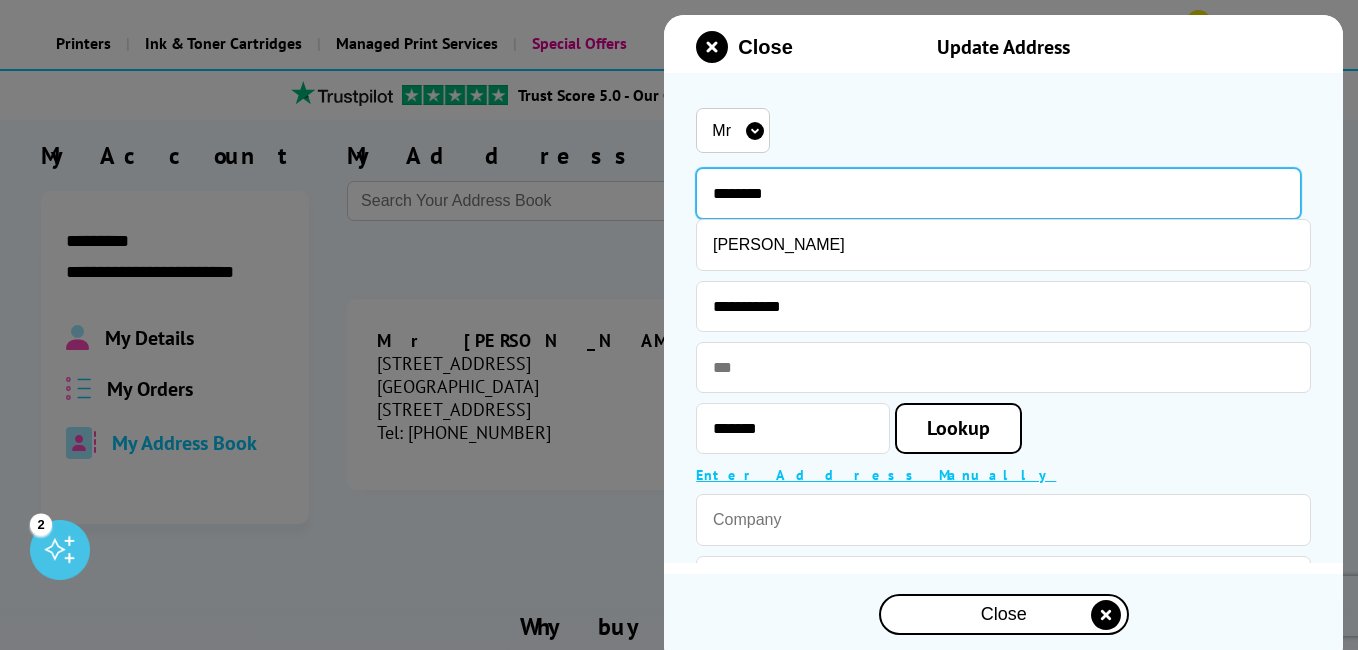 drag, startPoint x: 788, startPoint y: 193, endPoint x: 472, endPoint y: 193, distance: 316 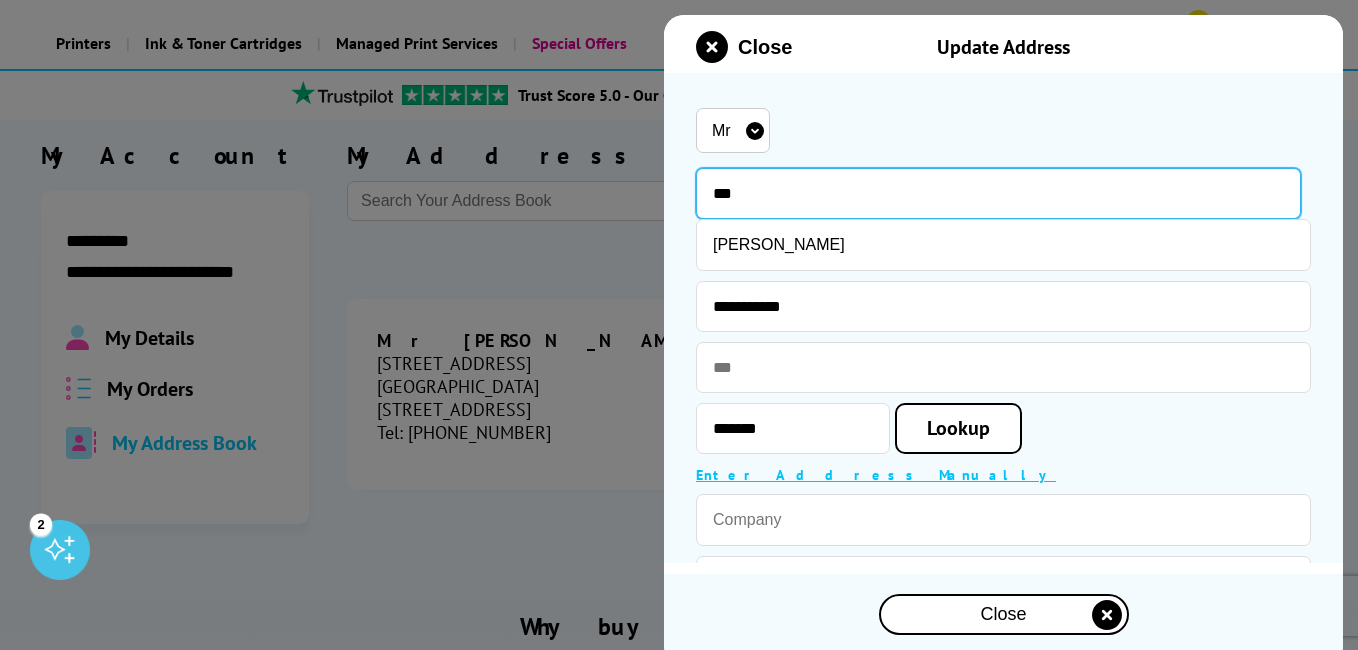 type on "****" 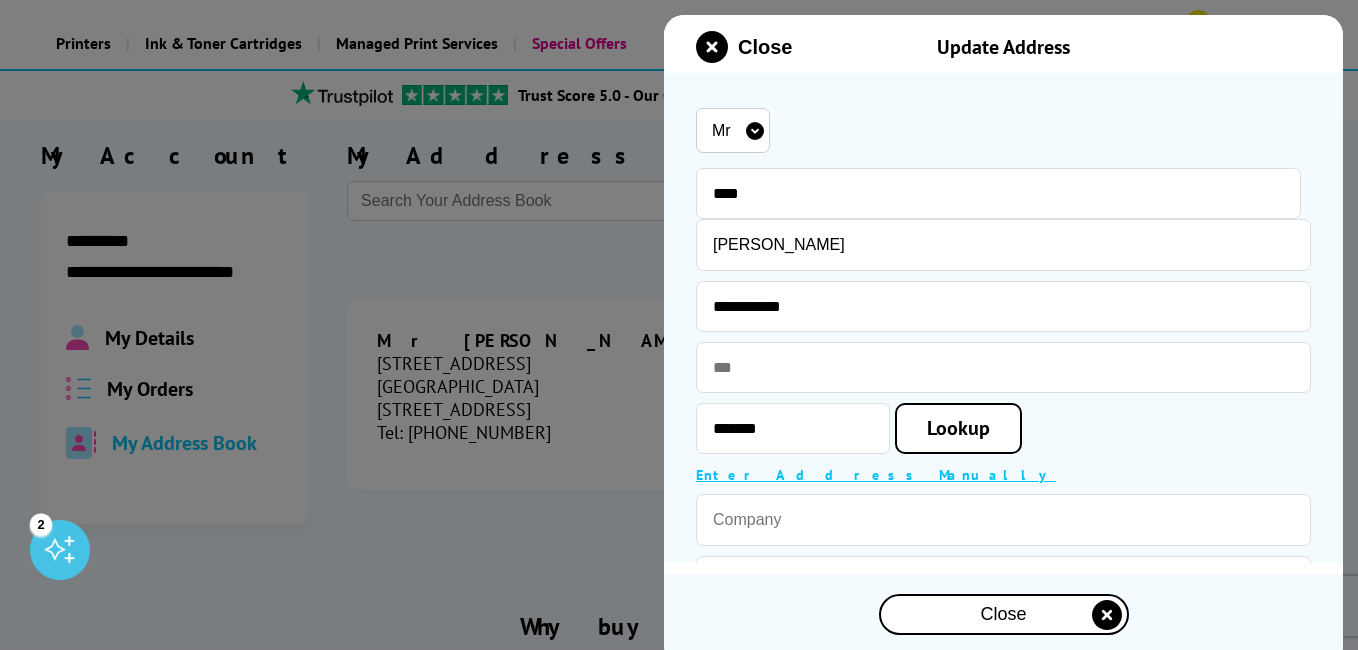 type on "Enfield" 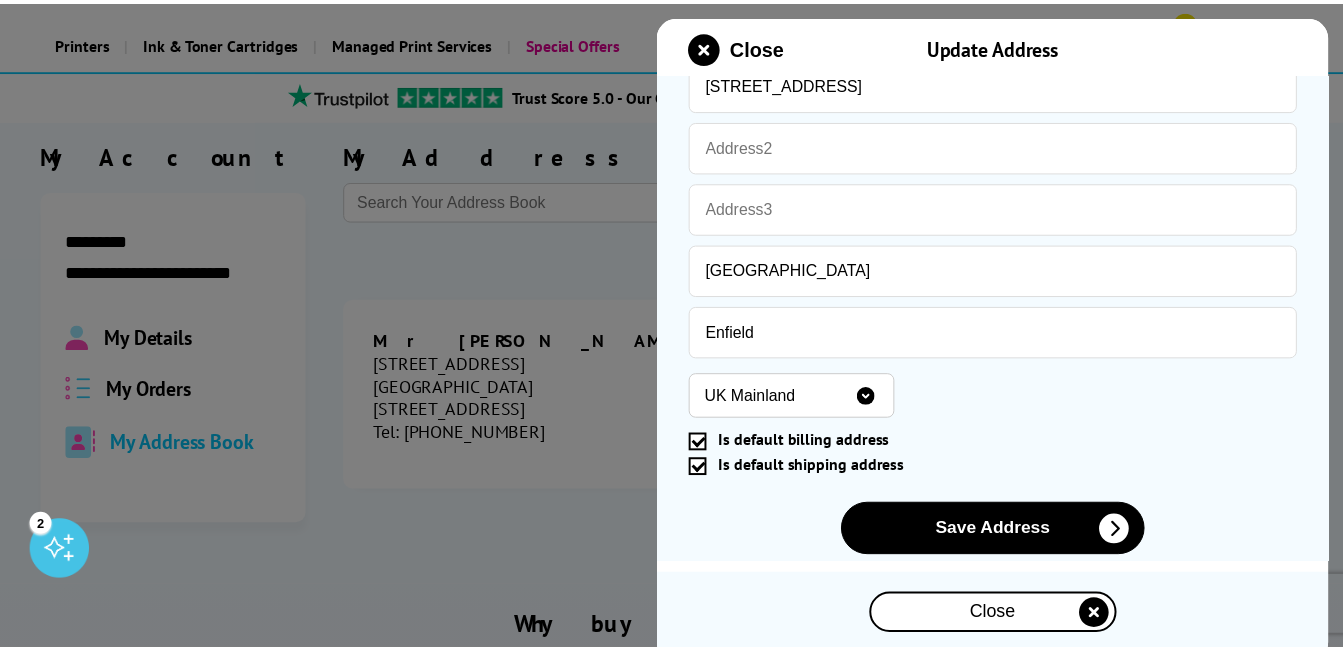 scroll, scrollTop: 500, scrollLeft: 0, axis: vertical 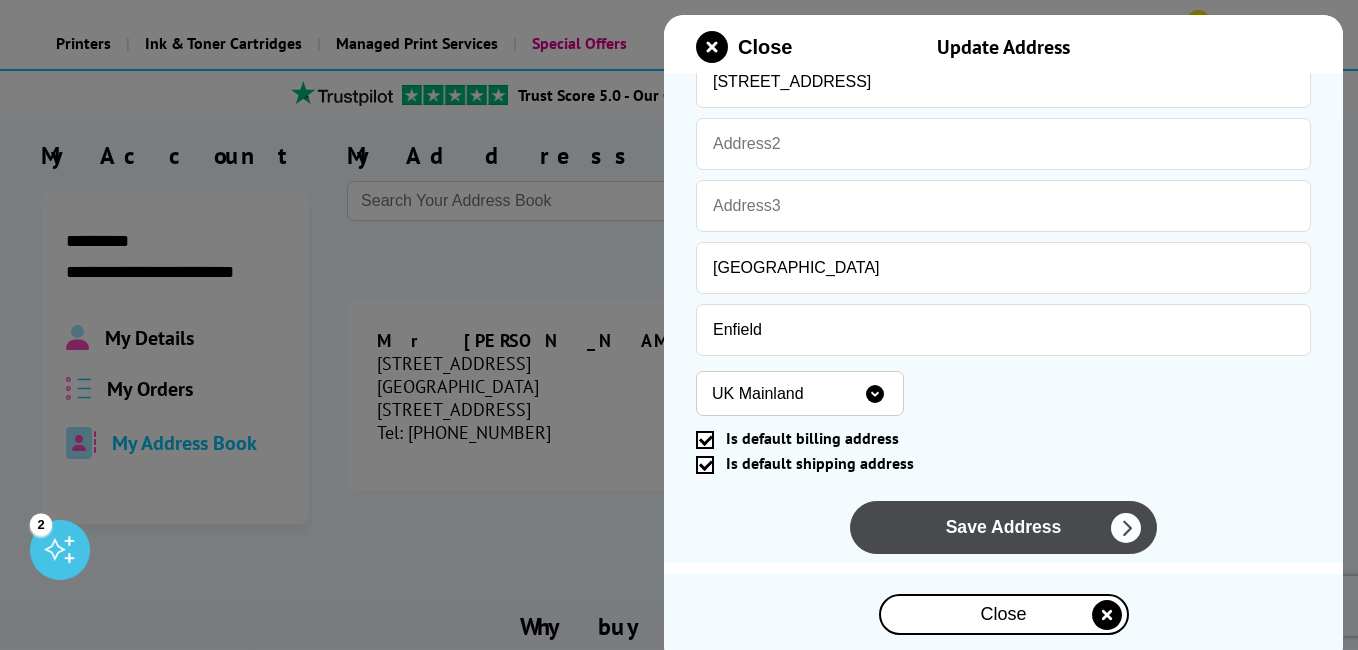 type on "****" 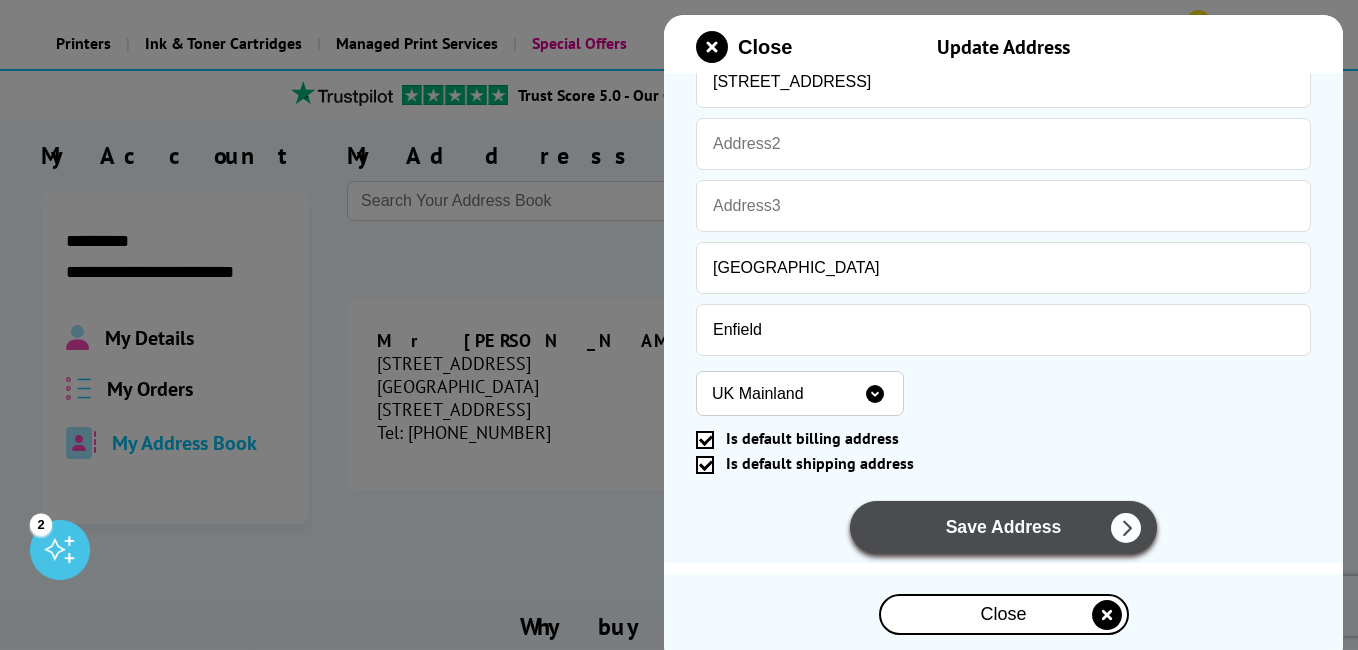 click on "Save Address" at bounding box center [1004, 527] 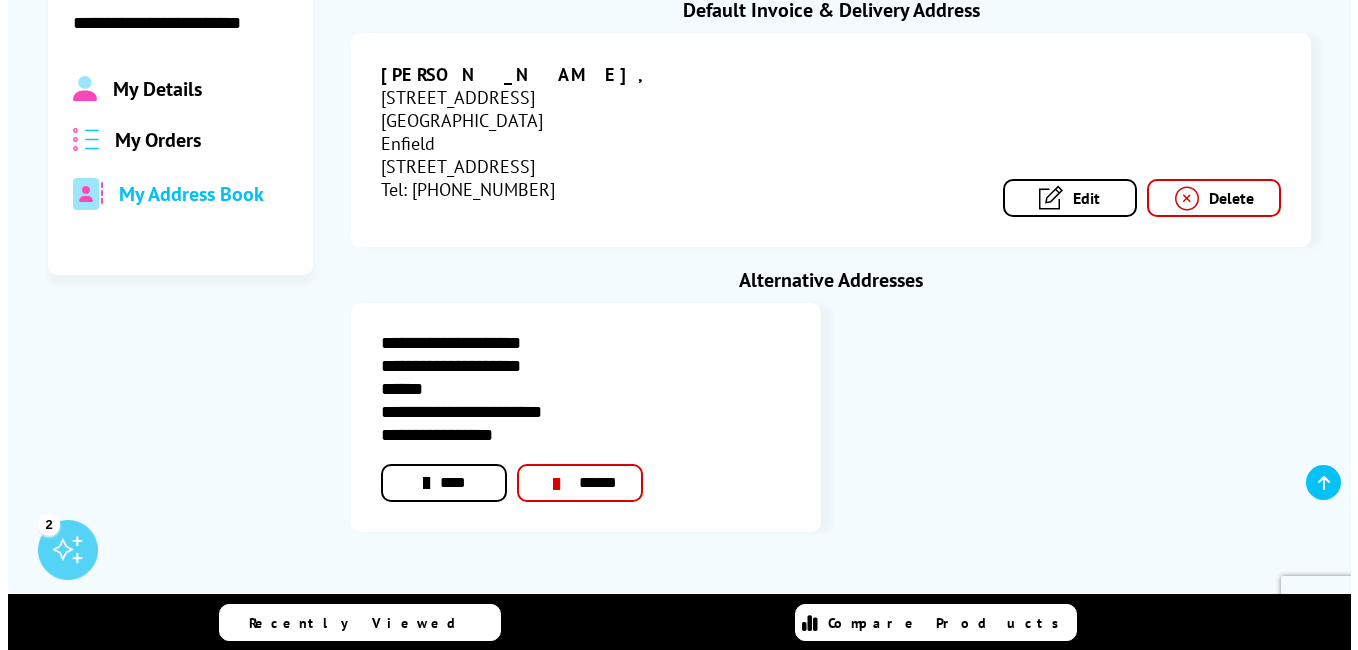 scroll, scrollTop: 400, scrollLeft: 0, axis: vertical 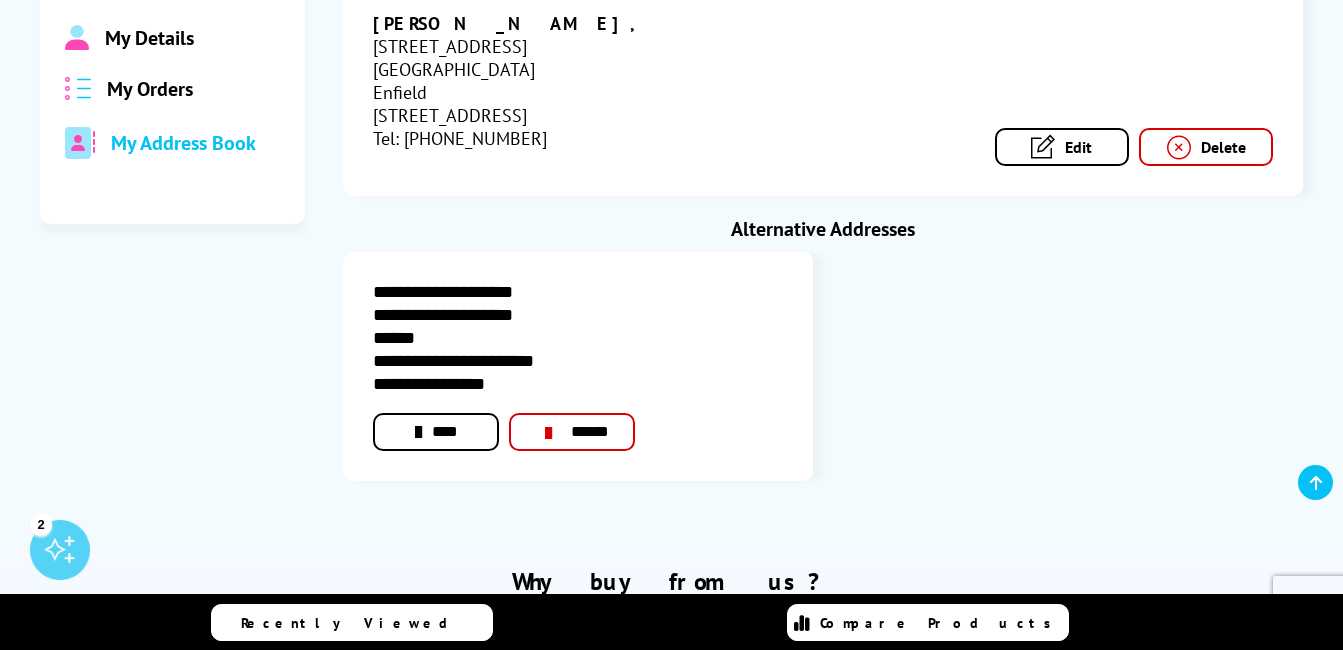 click on "****" at bounding box center [436, 432] 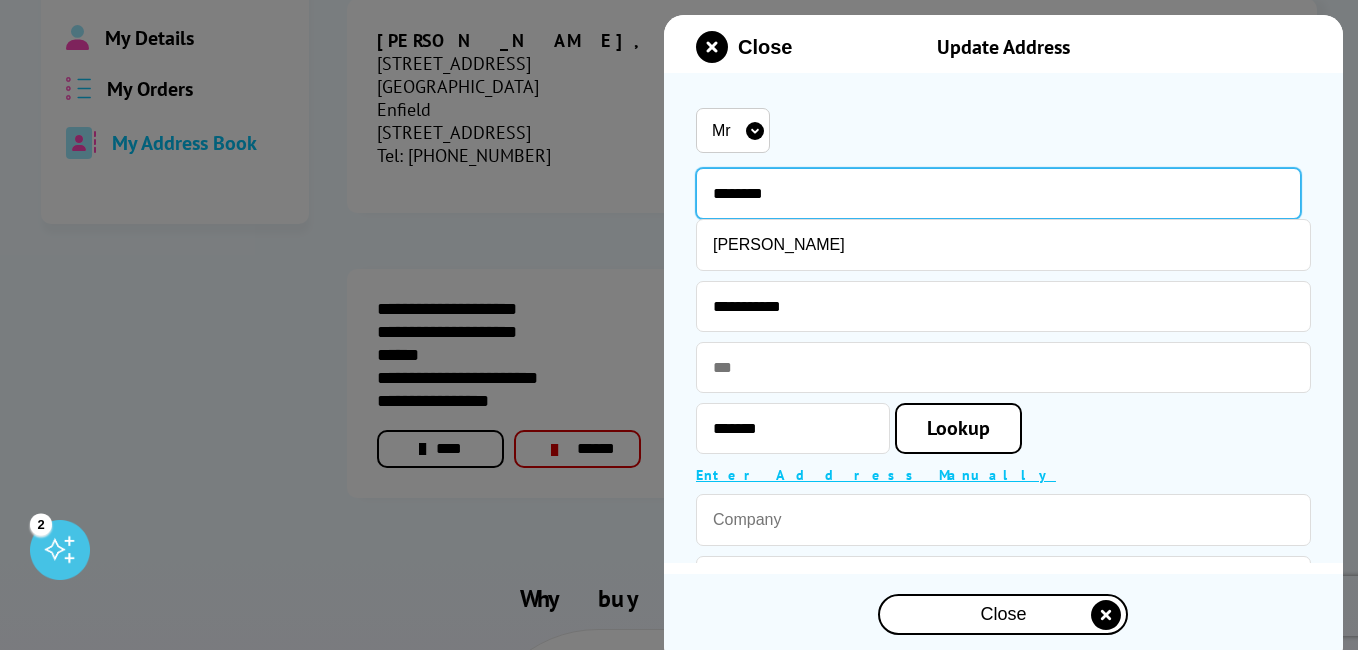 drag, startPoint x: 798, startPoint y: 193, endPoint x: 512, endPoint y: 203, distance: 286.17477 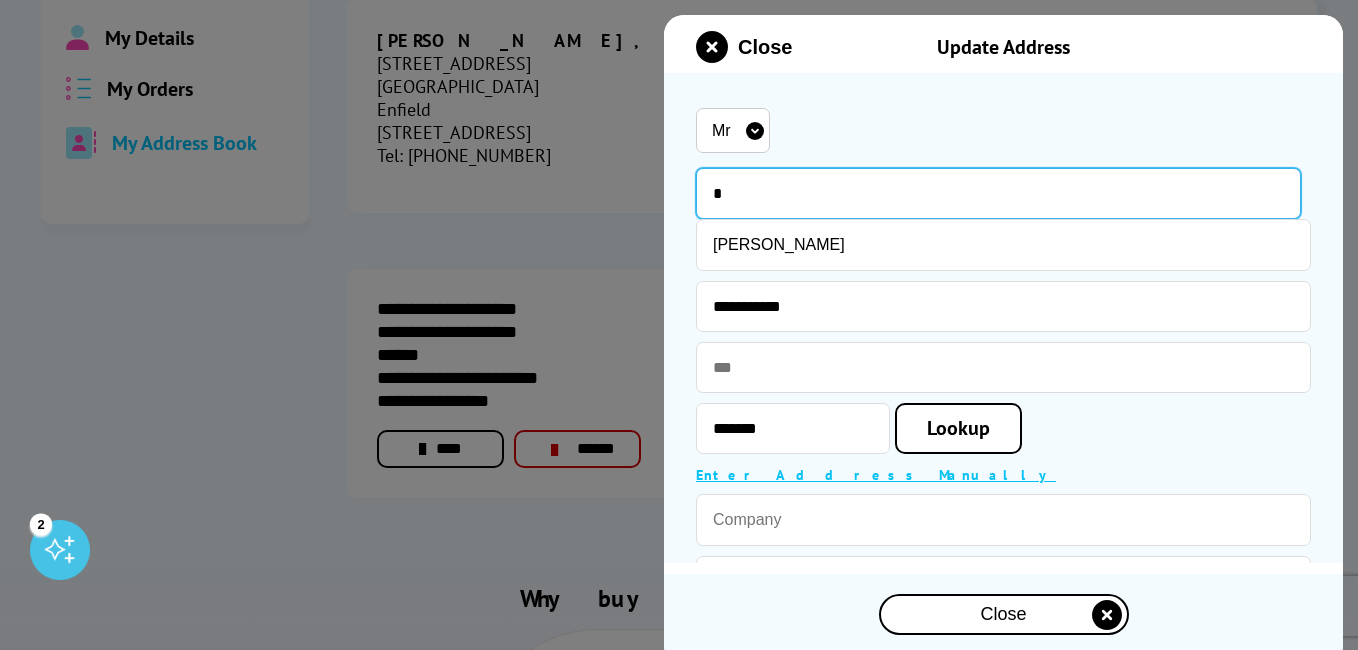 type on "****" 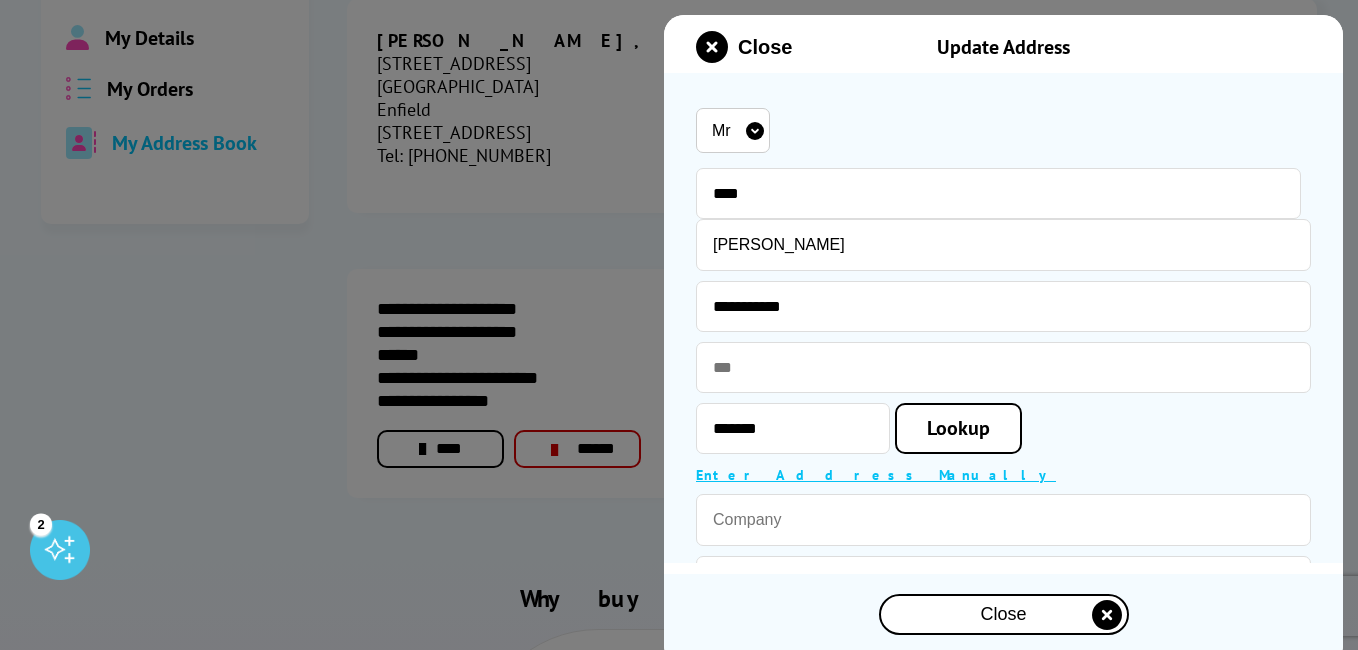 type on "Enfield" 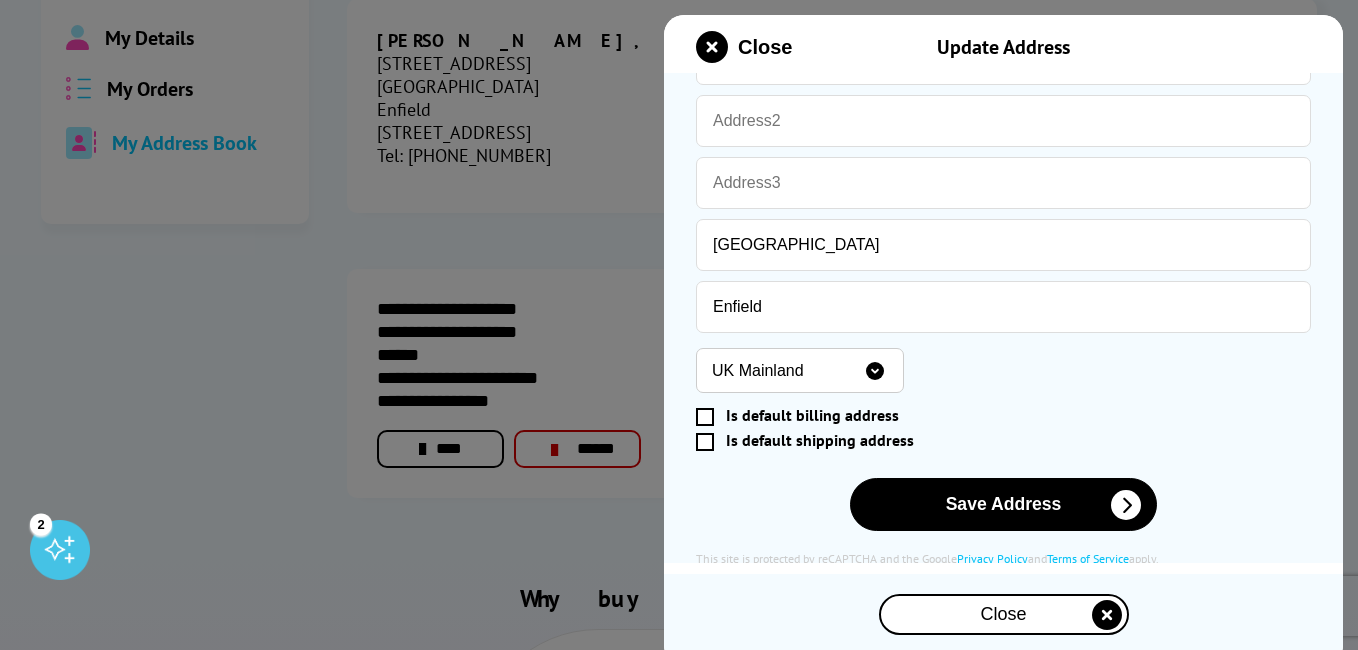 scroll, scrollTop: 540, scrollLeft: 0, axis: vertical 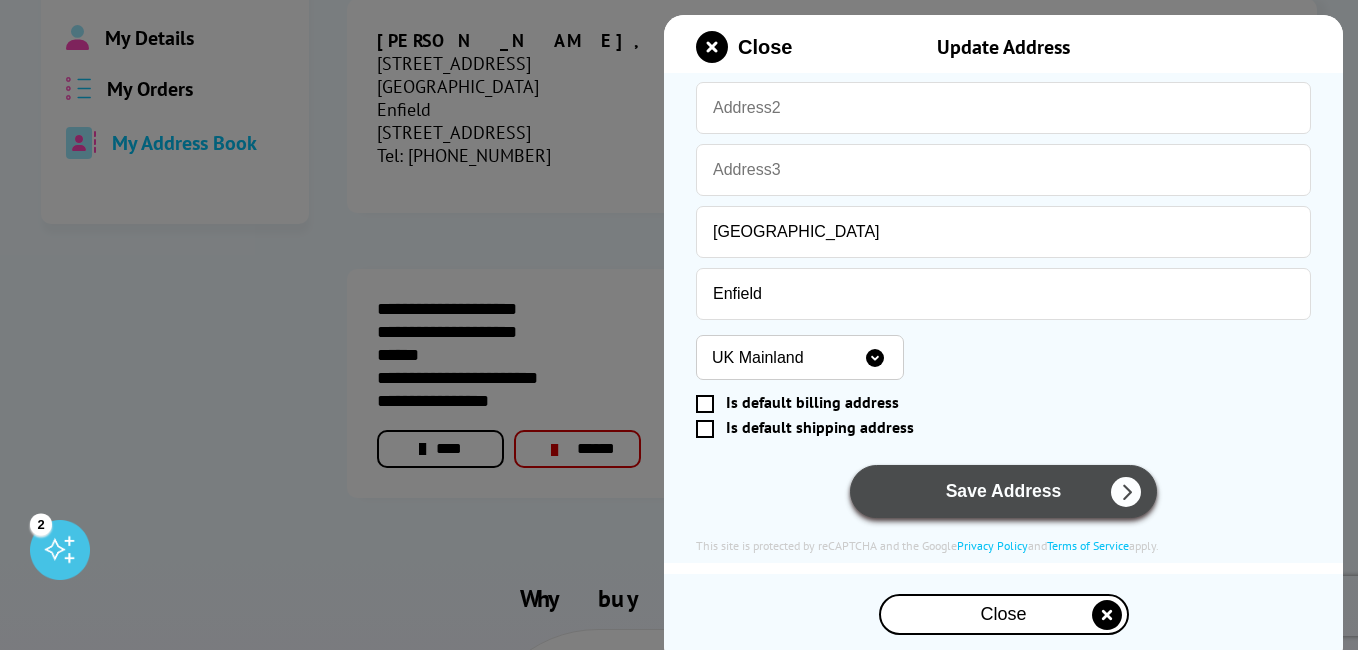 click on "Save Address" at bounding box center [1004, 491] 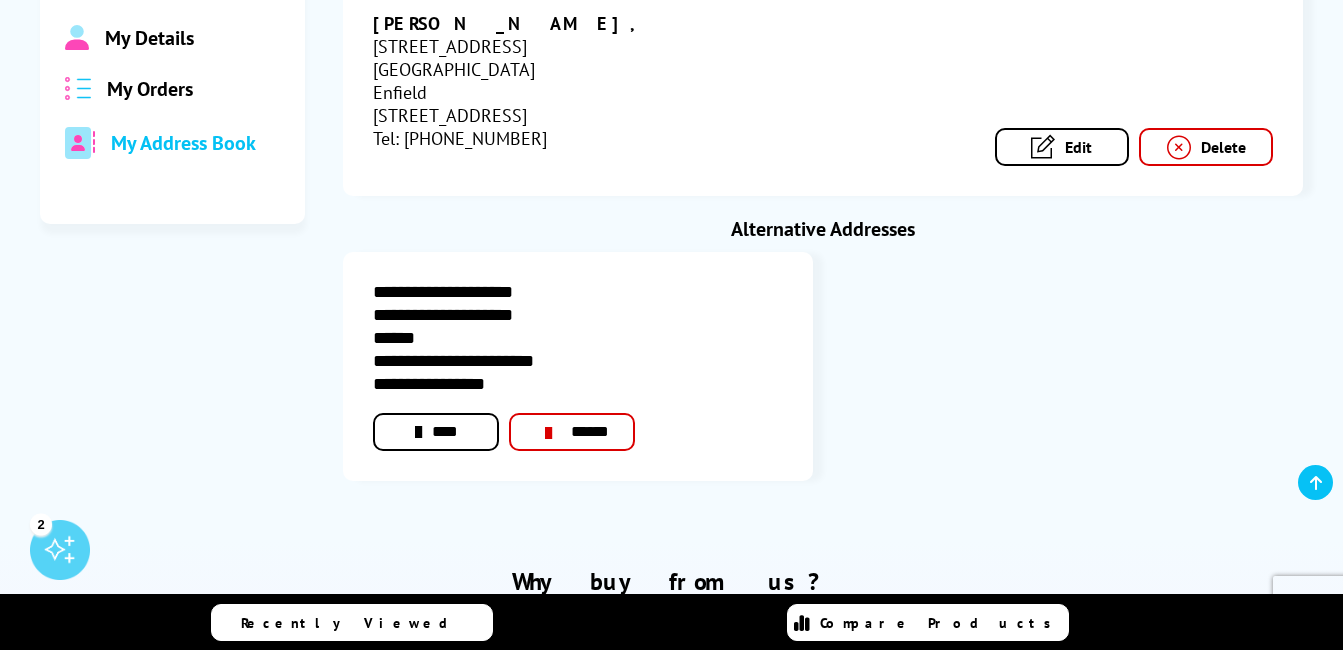 click on "****" at bounding box center [436, 432] 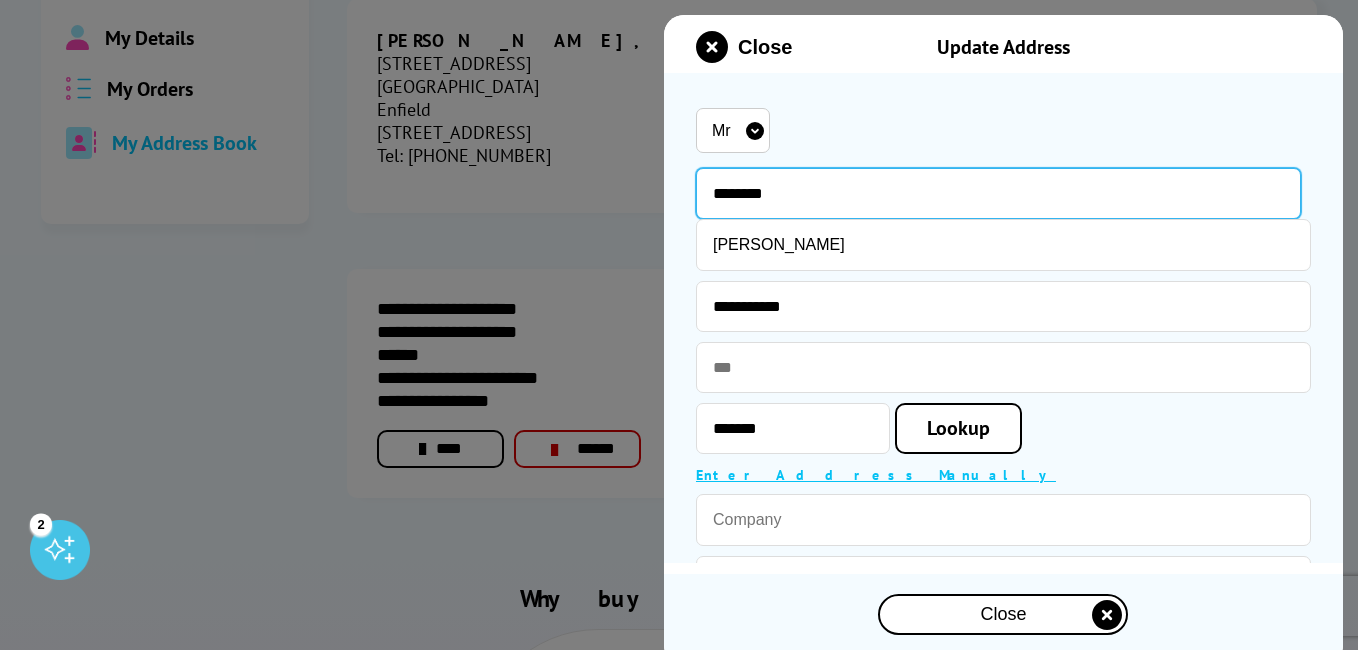 drag, startPoint x: 796, startPoint y: 184, endPoint x: 539, endPoint y: 209, distance: 258.2131 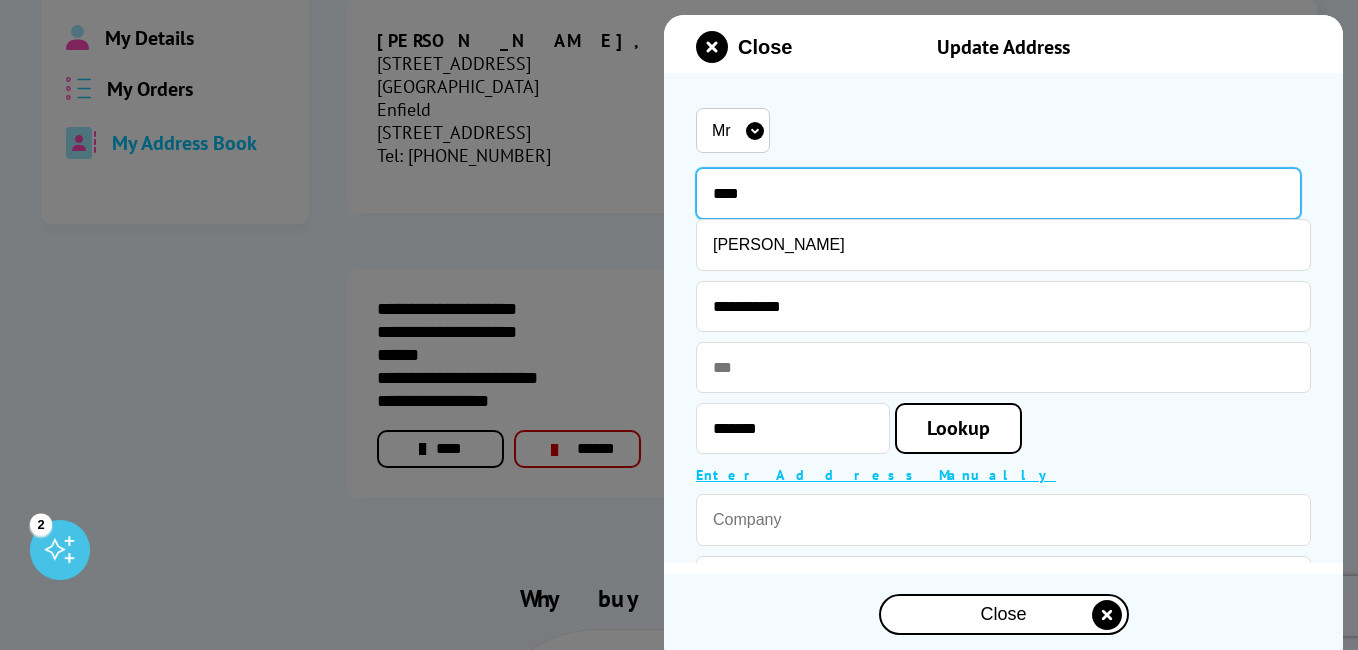 type on "****" 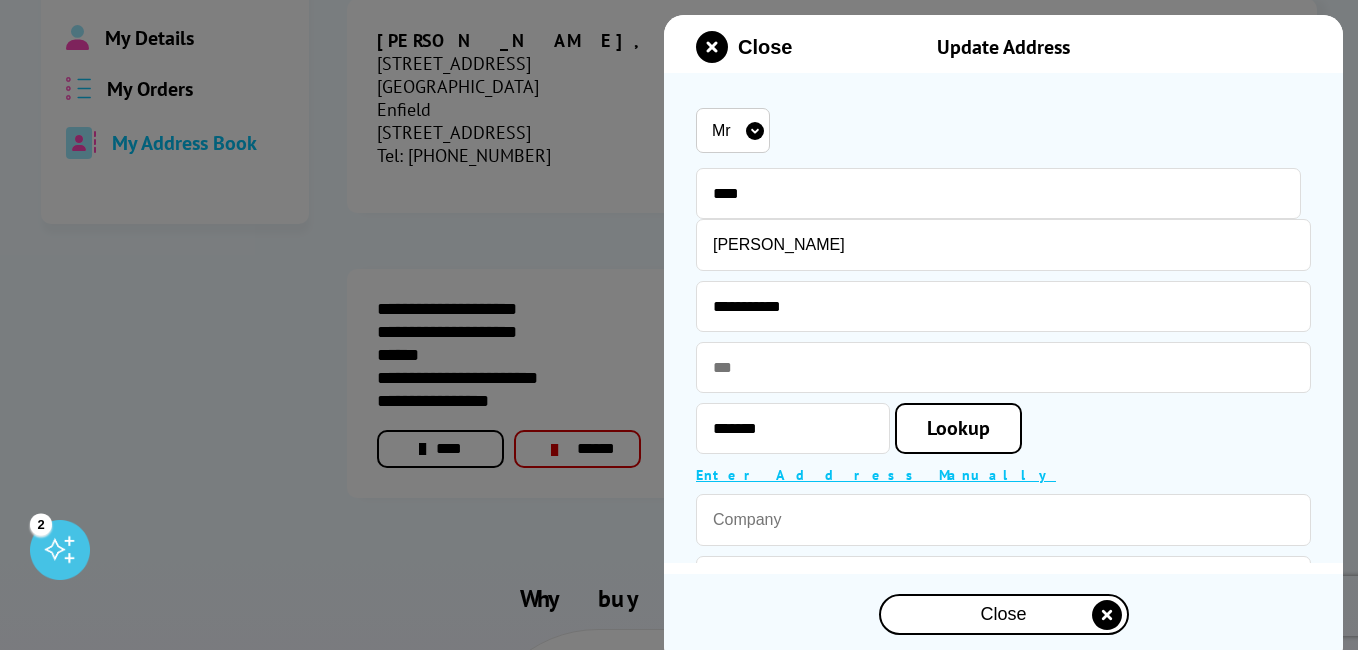 click on "****
Carlson" at bounding box center (1003, 219) 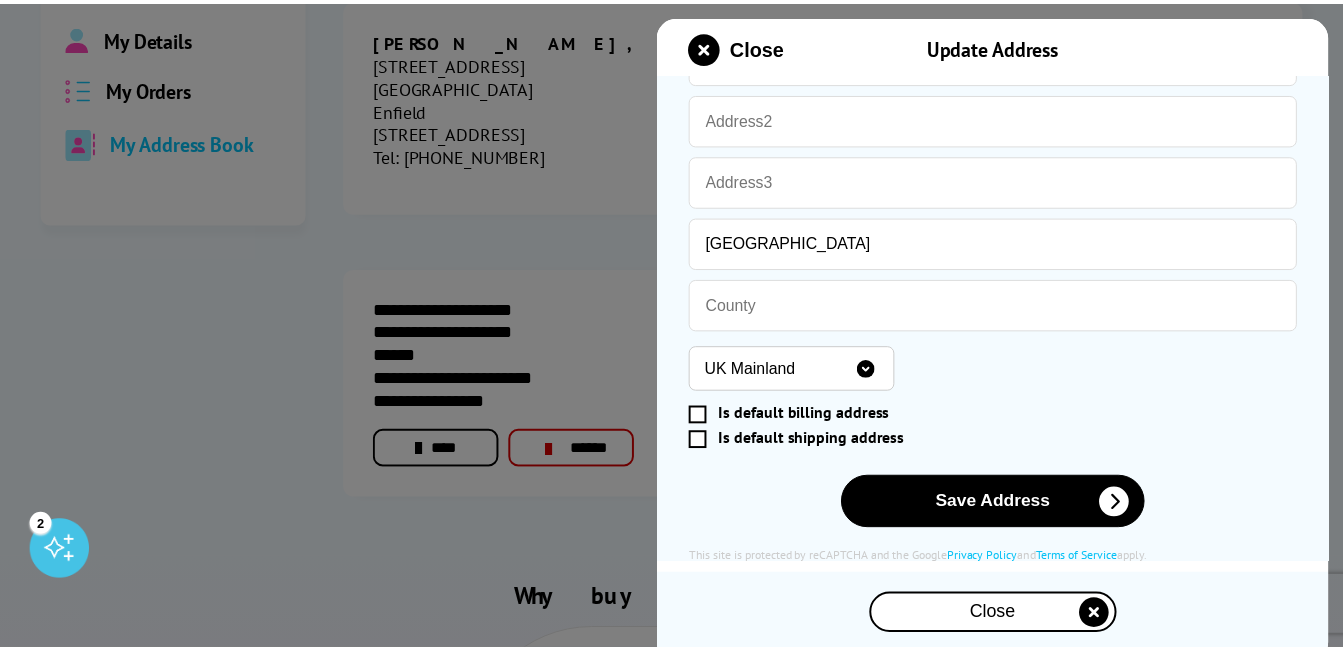 scroll, scrollTop: 540, scrollLeft: 0, axis: vertical 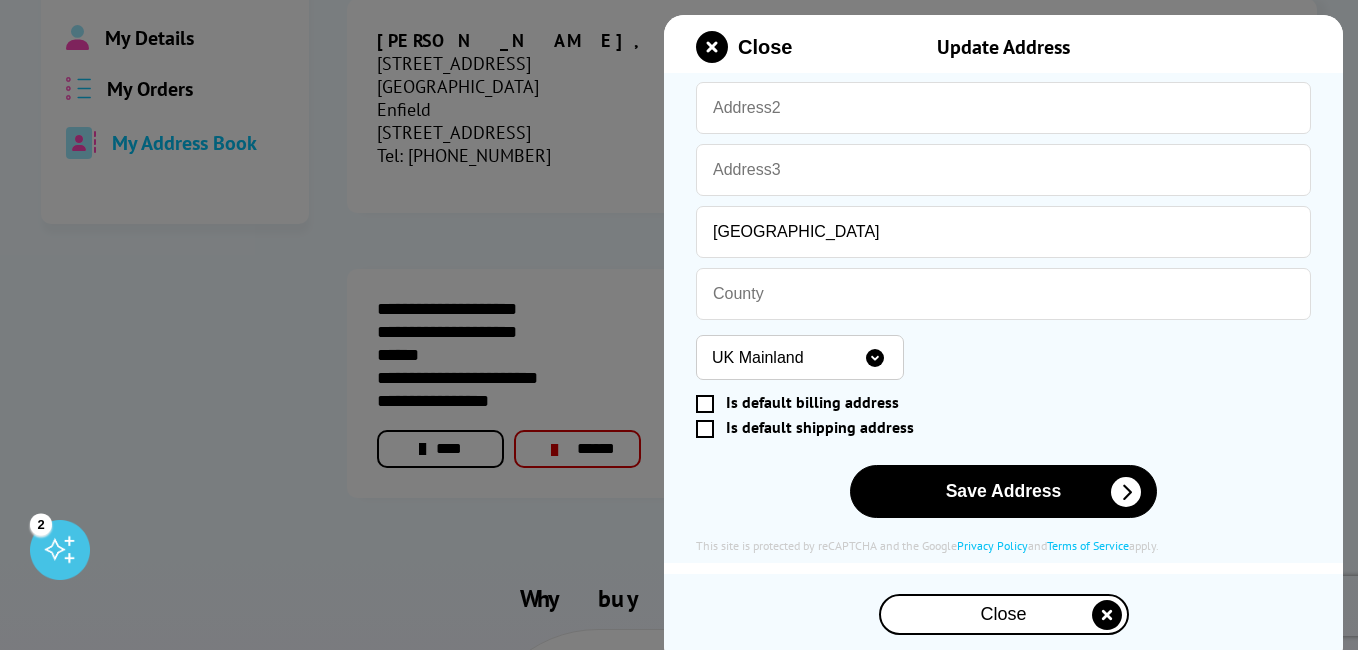click at bounding box center (705, 404) 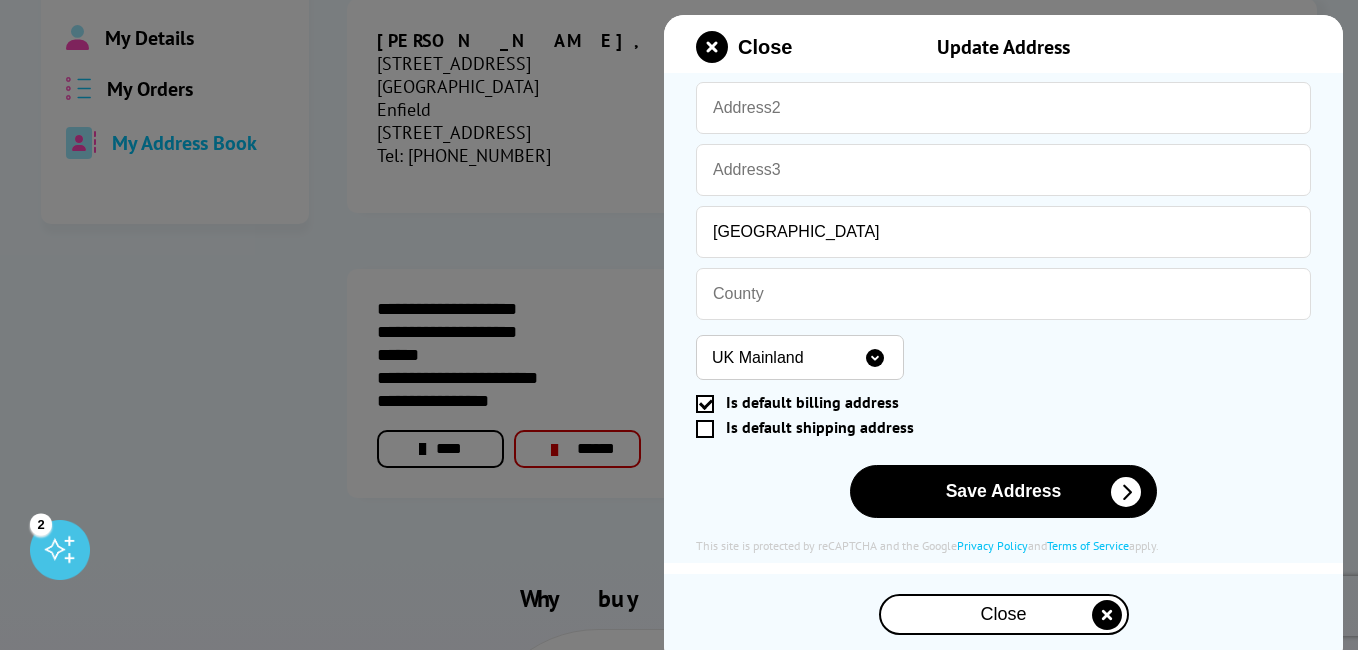 click at bounding box center (705, 429) 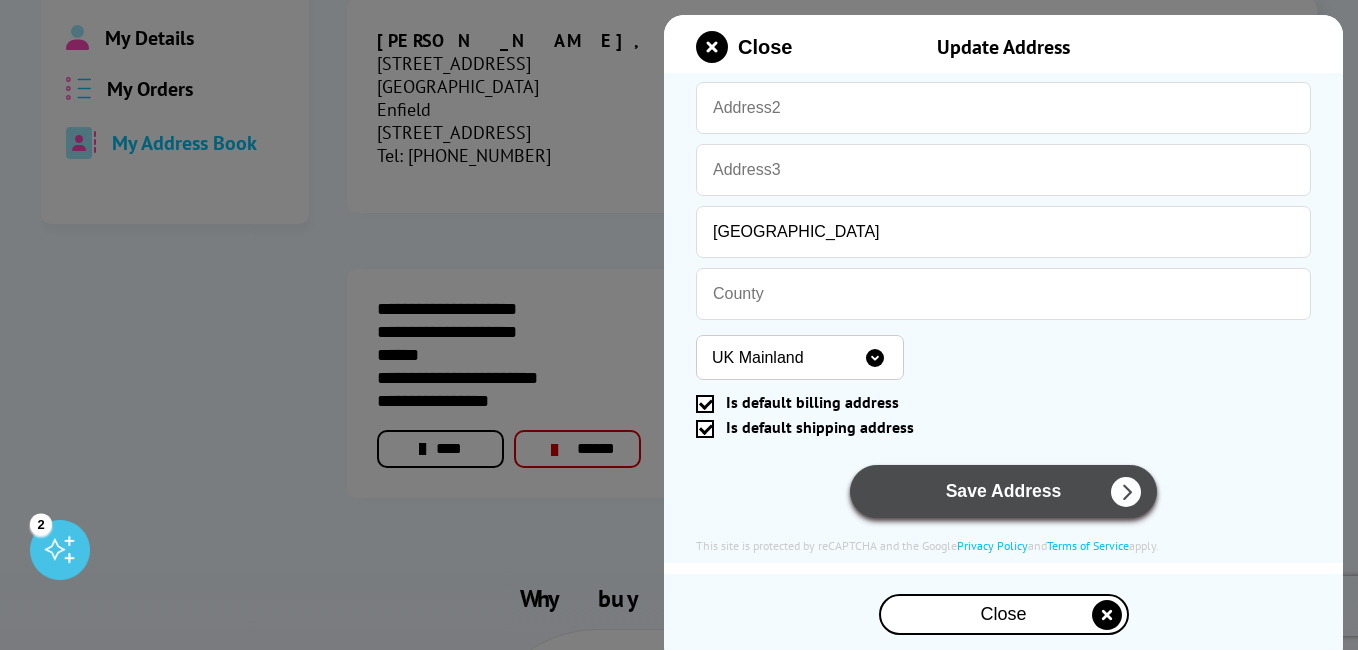 click on "Save Address" at bounding box center (1004, 491) 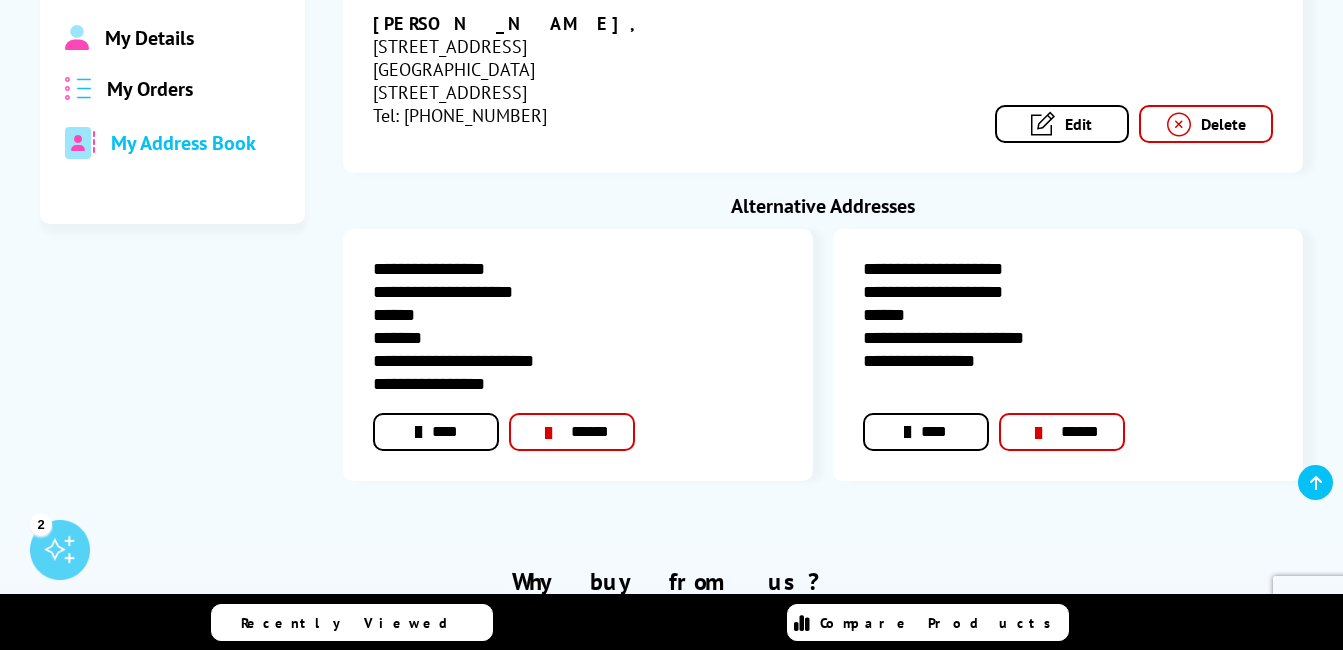 click on "******" at bounding box center (1062, 432) 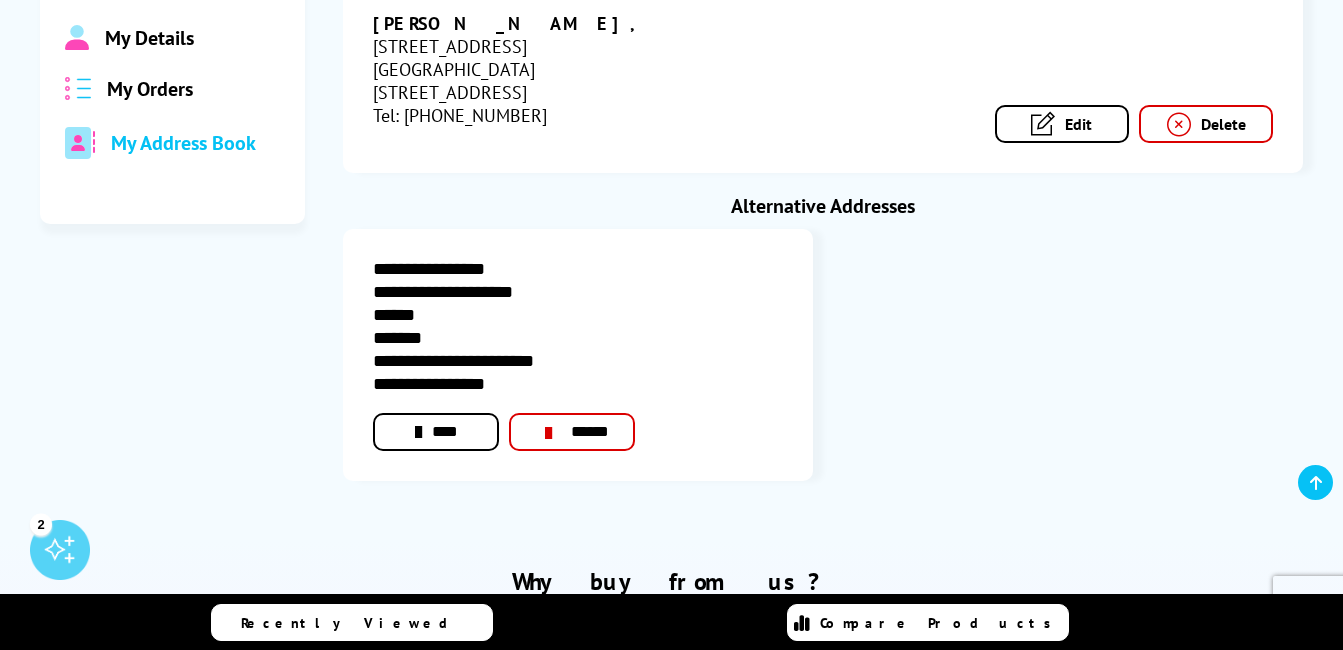 scroll, scrollTop: 200, scrollLeft: 0, axis: vertical 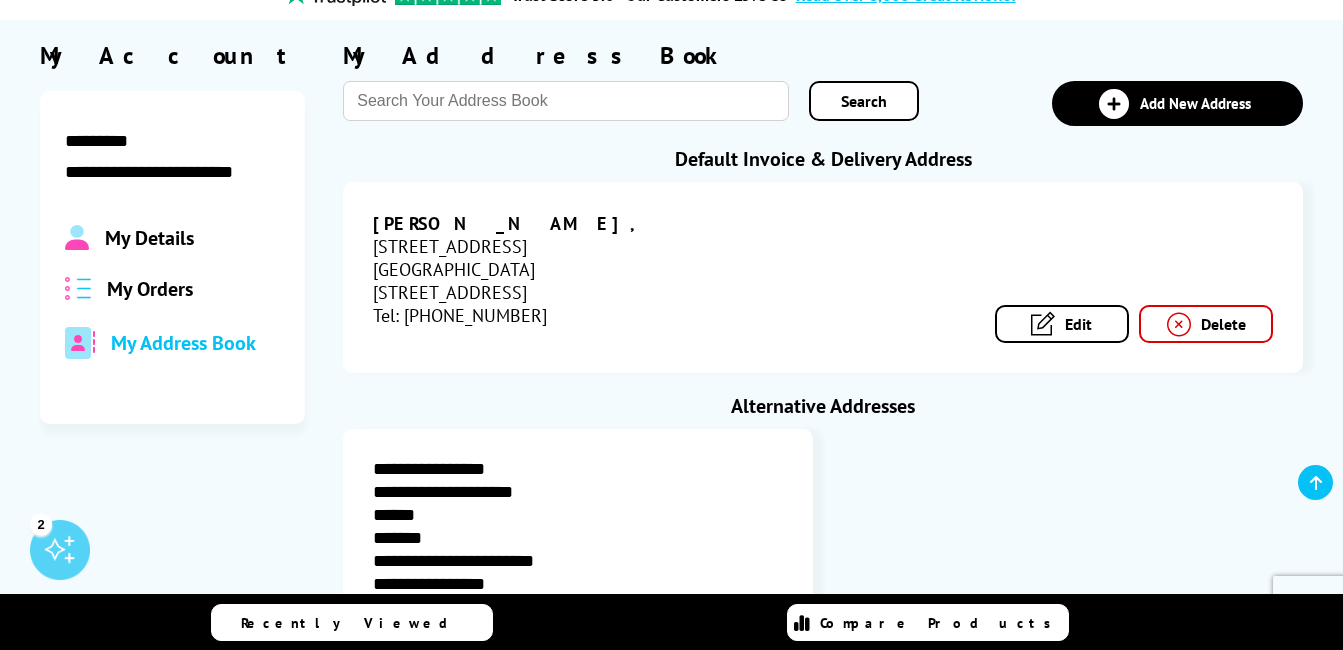 click on "My Details" at bounding box center (149, 238) 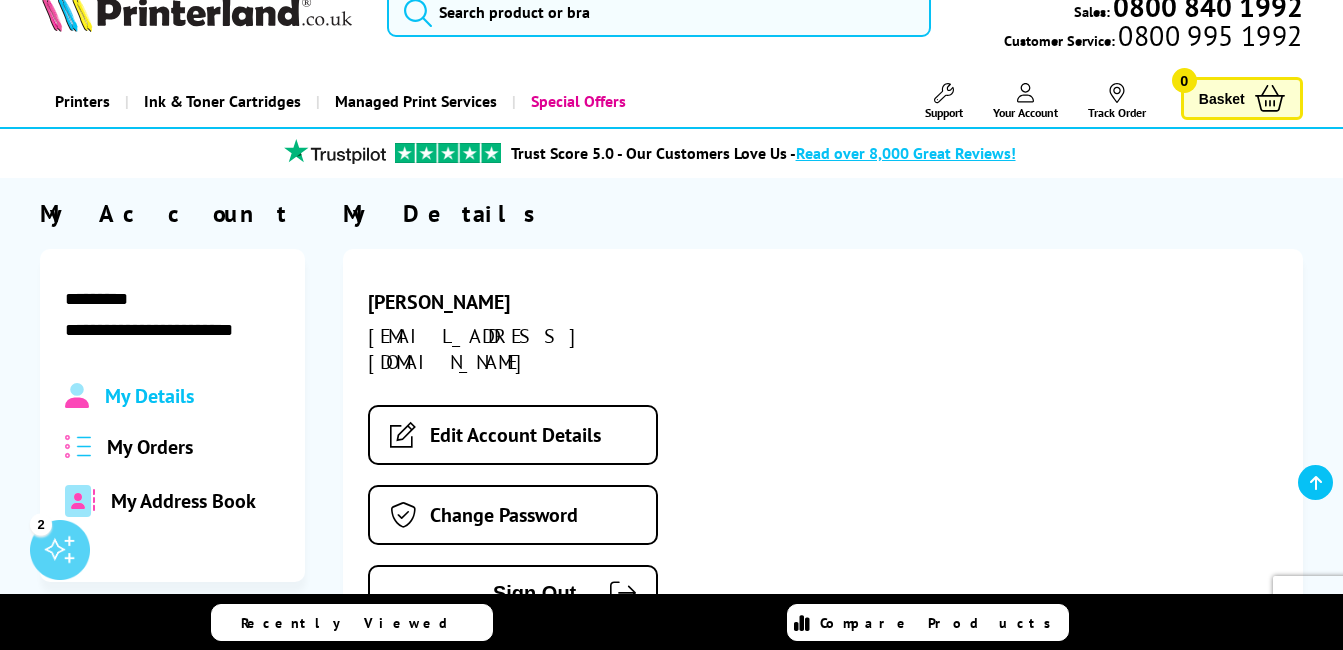 scroll, scrollTop: 0, scrollLeft: 0, axis: both 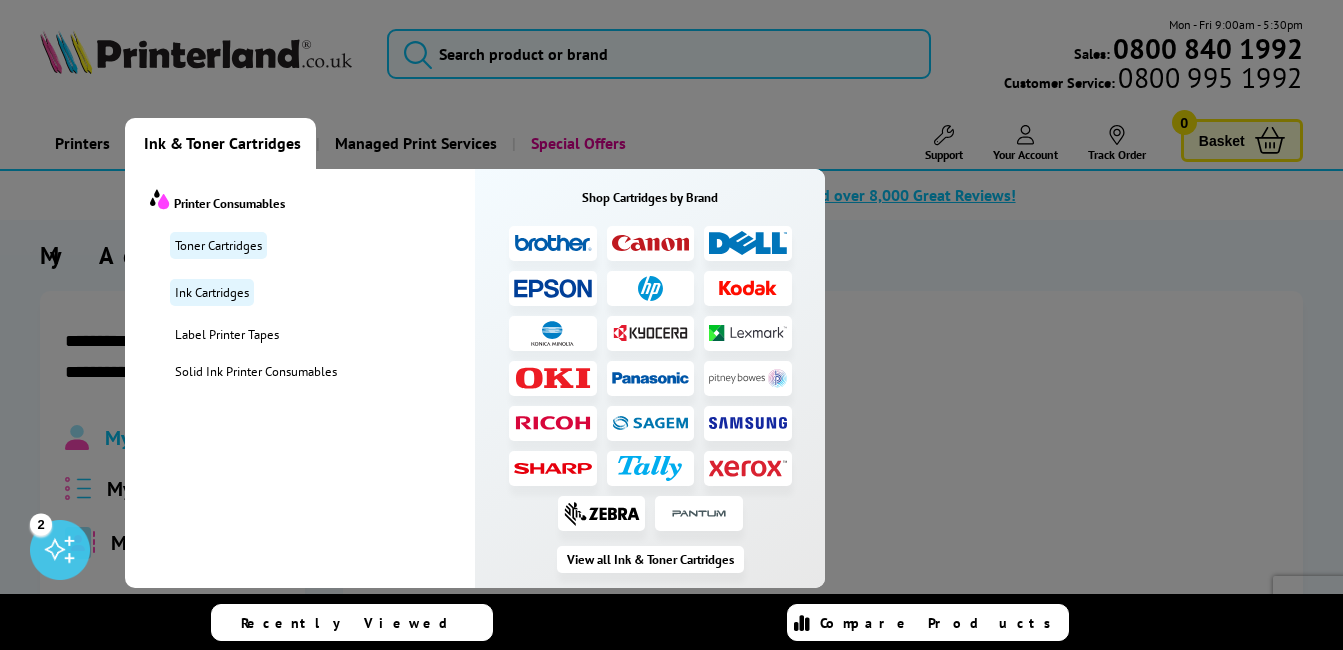 click on "Ink & Toner Cartridges" at bounding box center (222, 143) 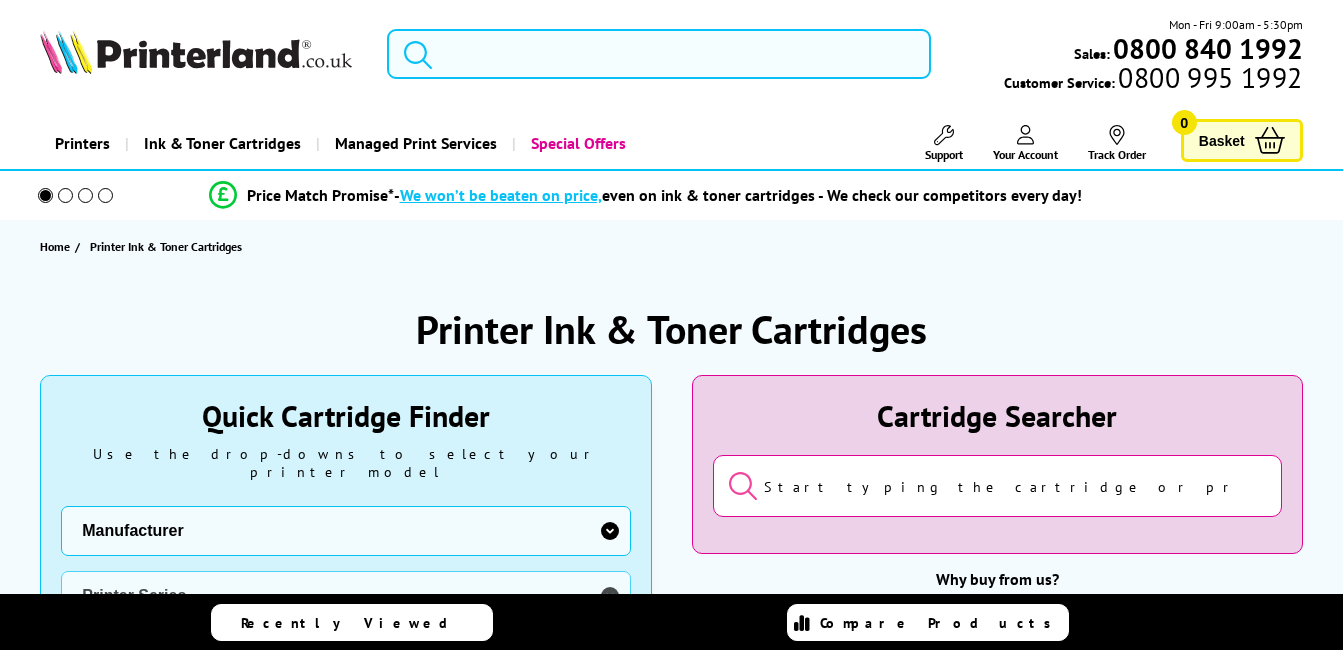 scroll, scrollTop: 0, scrollLeft: 0, axis: both 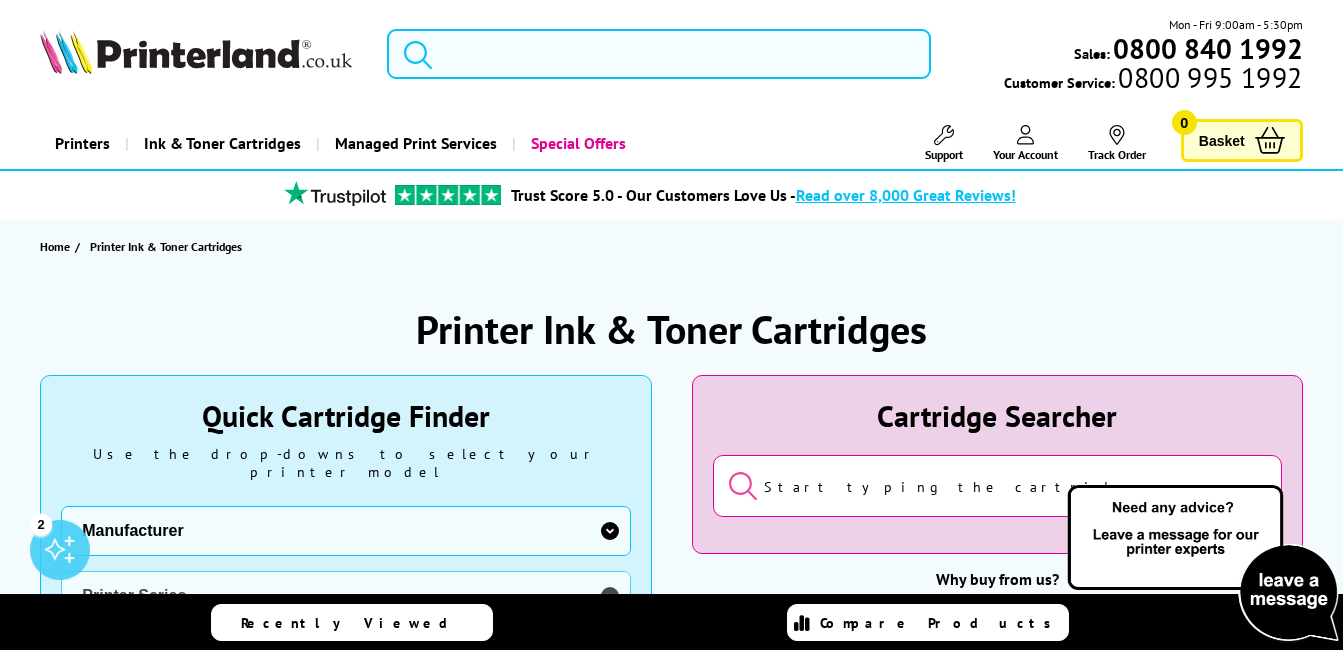click at bounding box center [659, 54] 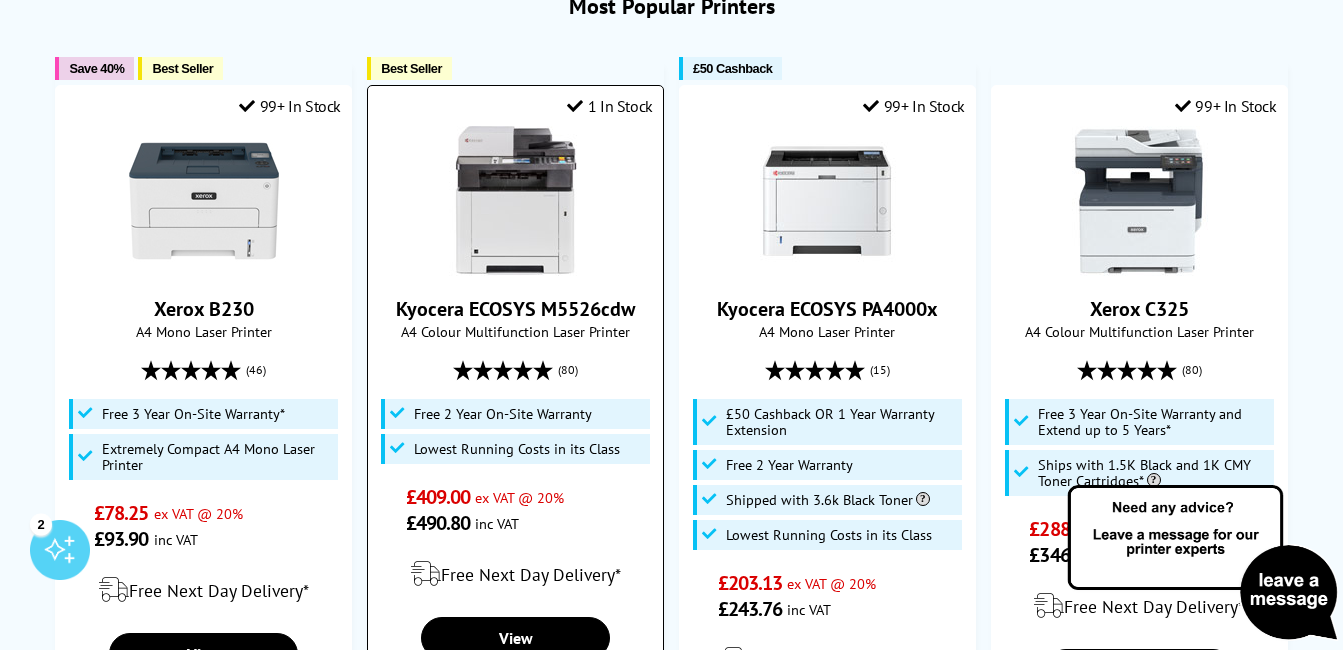 scroll, scrollTop: 0, scrollLeft: 0, axis: both 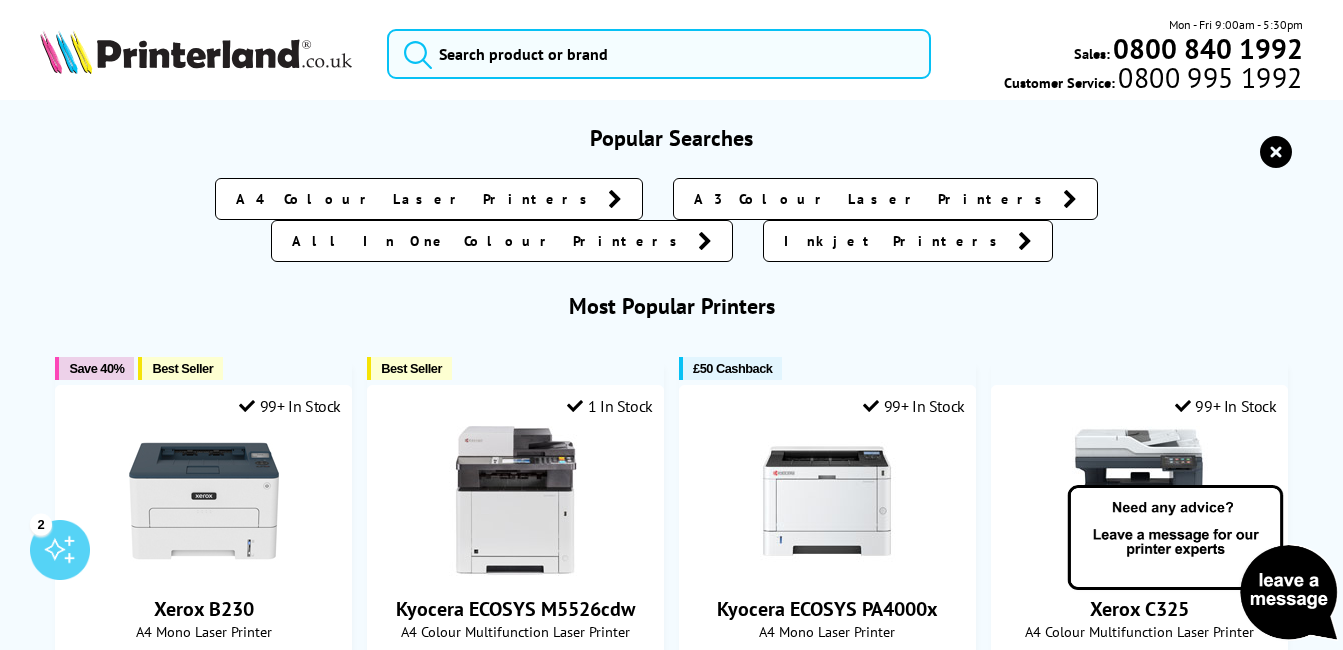 click on "A4 Colour Laser Printers" at bounding box center [417, 199] 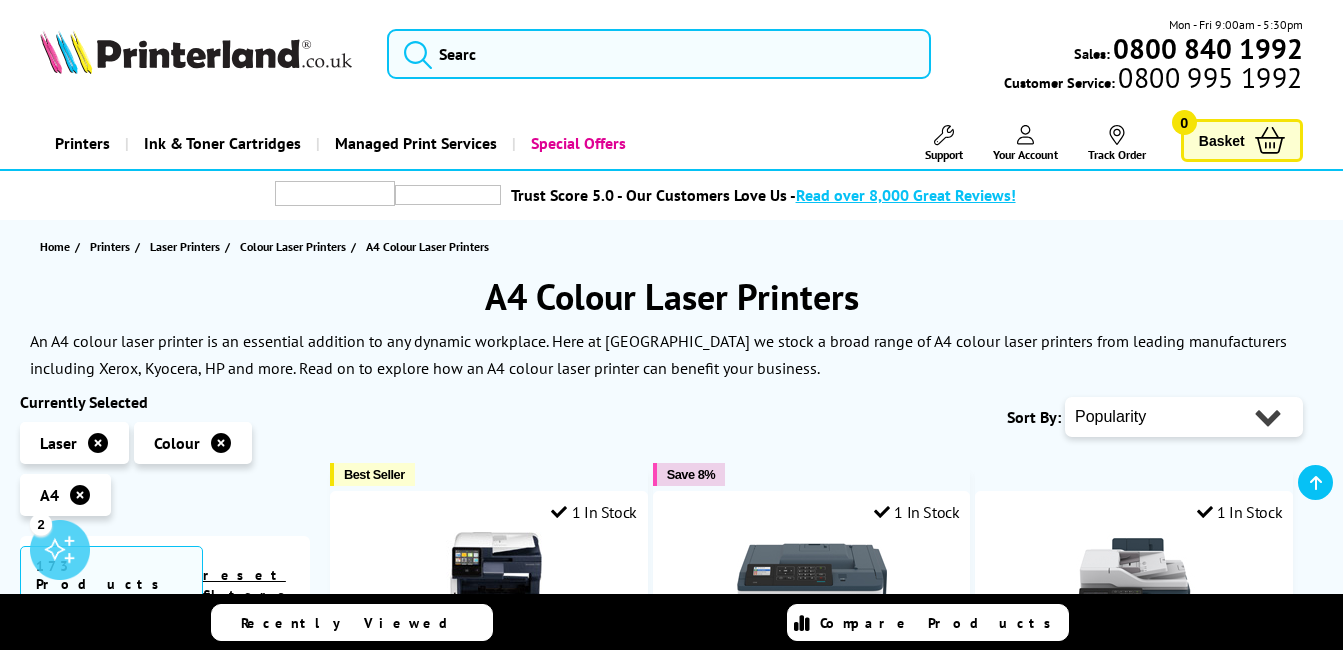 scroll, scrollTop: 195, scrollLeft: 0, axis: vertical 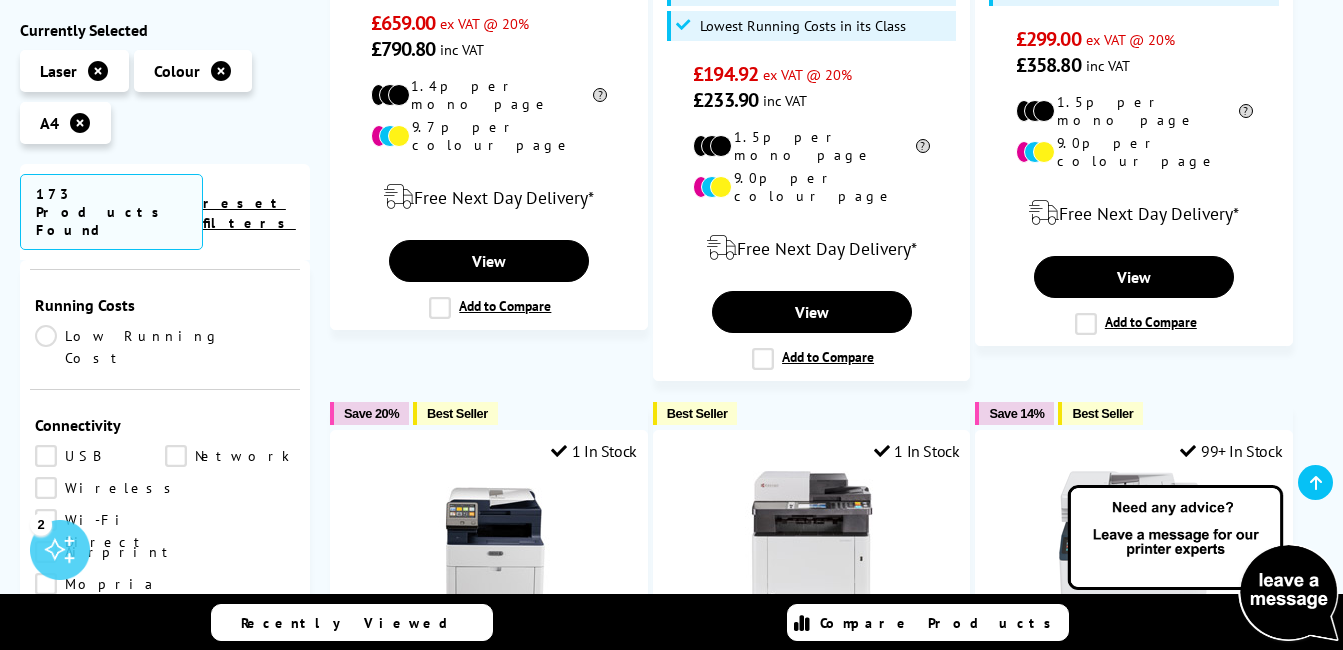 click on "Low Running Cost" at bounding box center [165, 347] 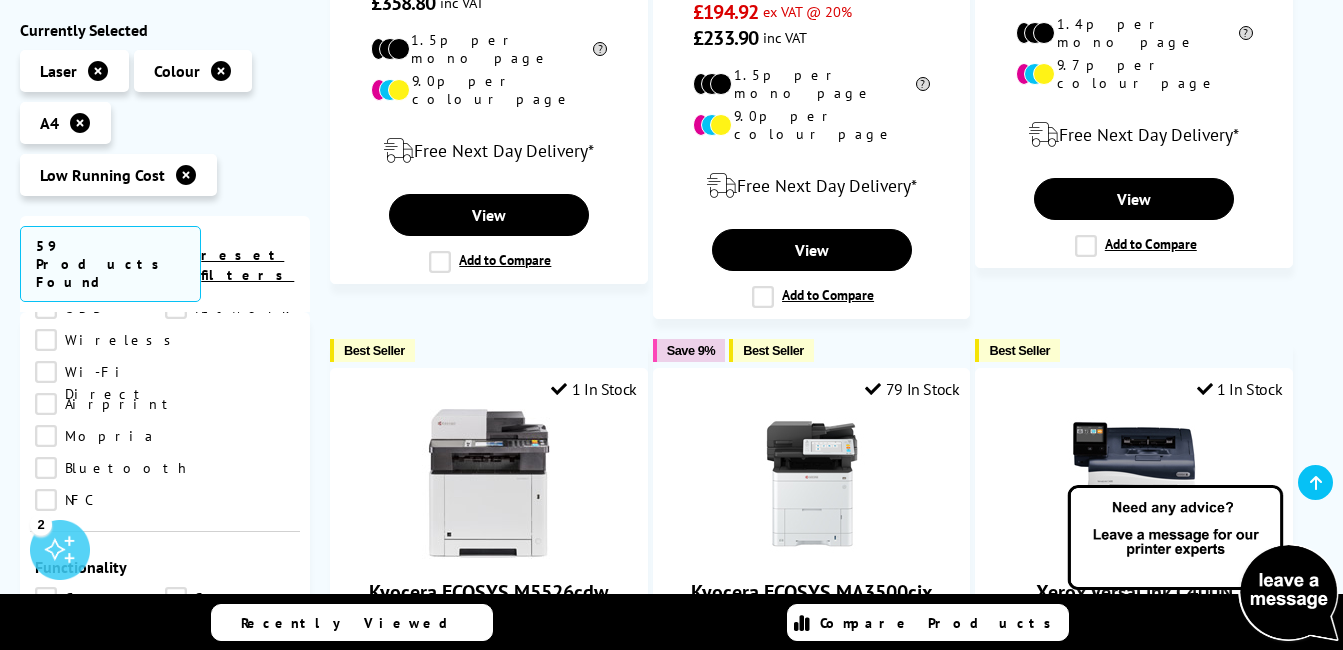 scroll, scrollTop: 1000, scrollLeft: 0, axis: vertical 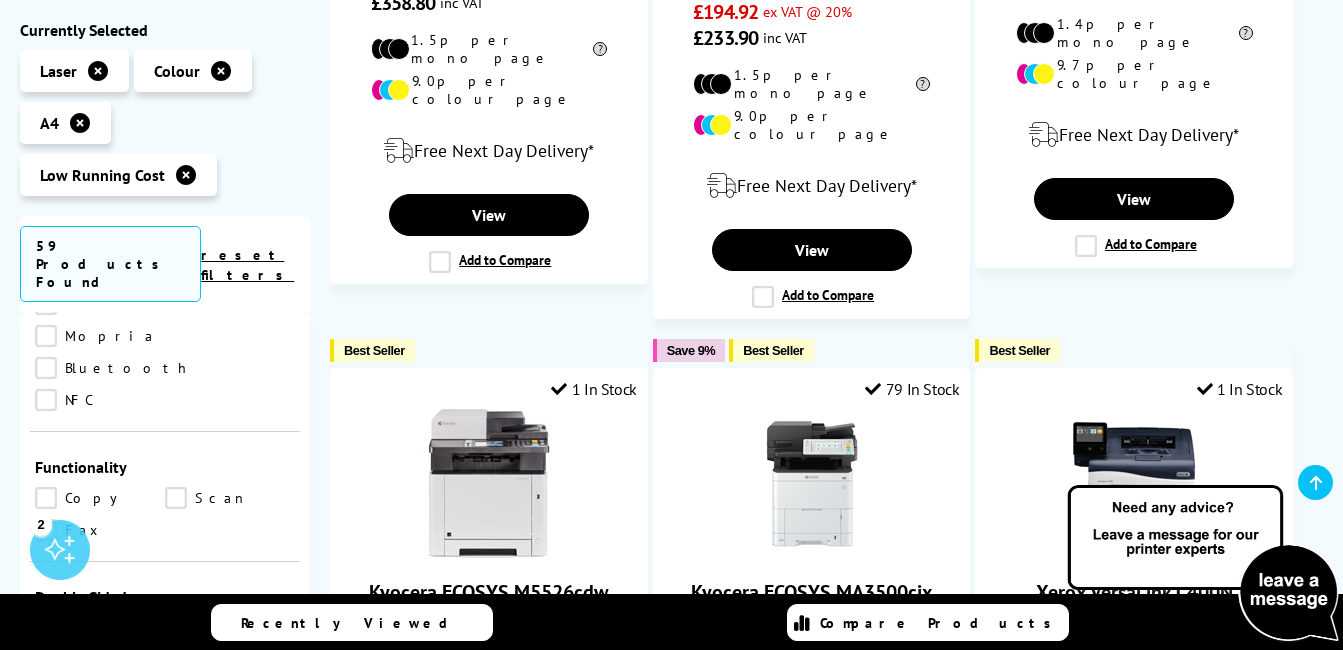 click on "Copy" at bounding box center [100, 498] 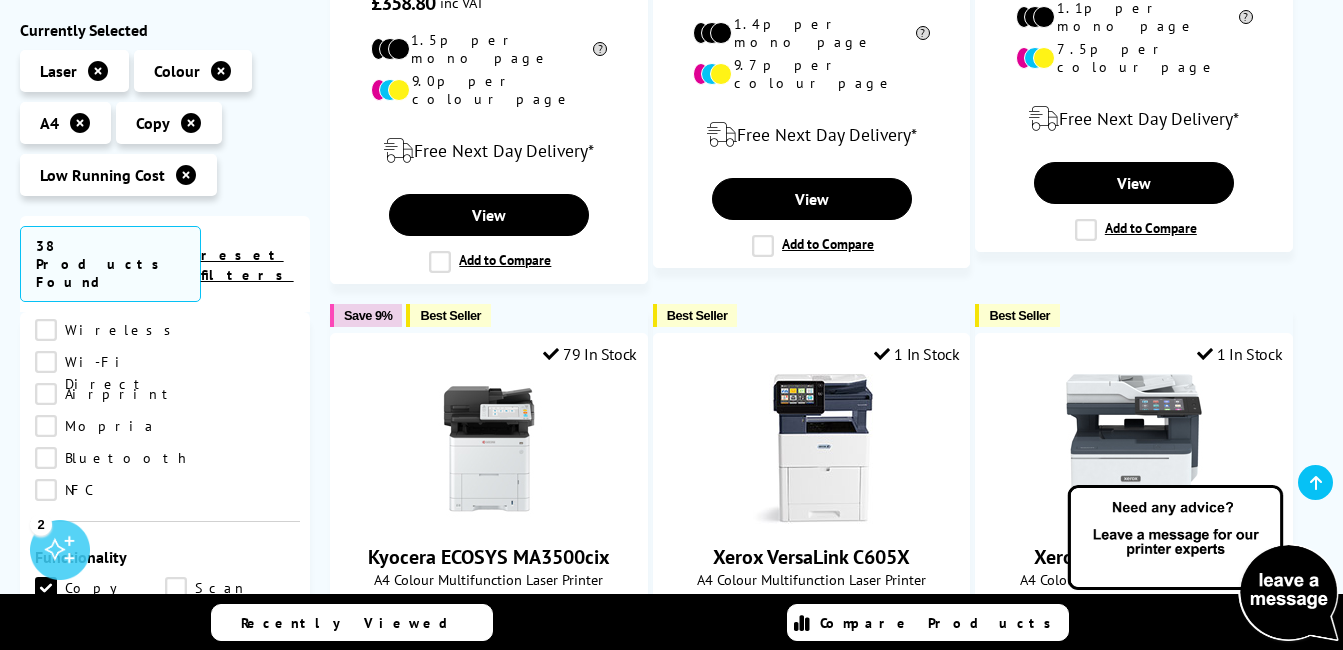 scroll, scrollTop: 800, scrollLeft: 0, axis: vertical 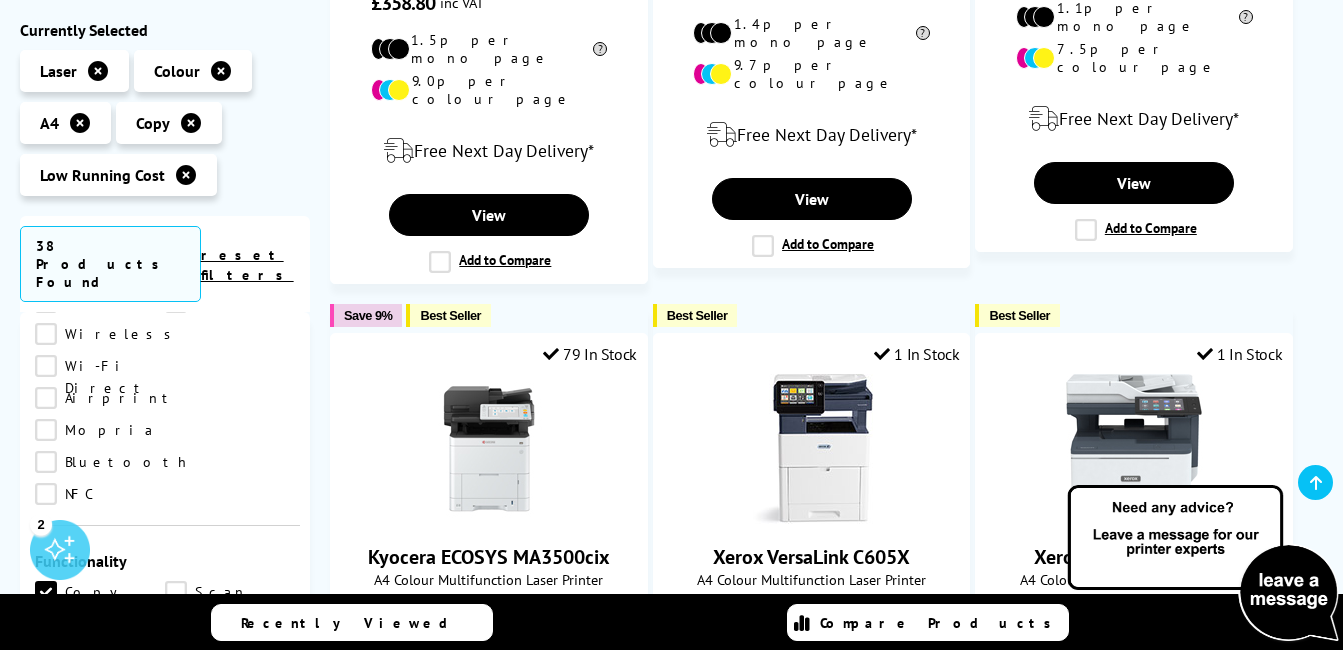 click on "Scan" at bounding box center (230, 592) 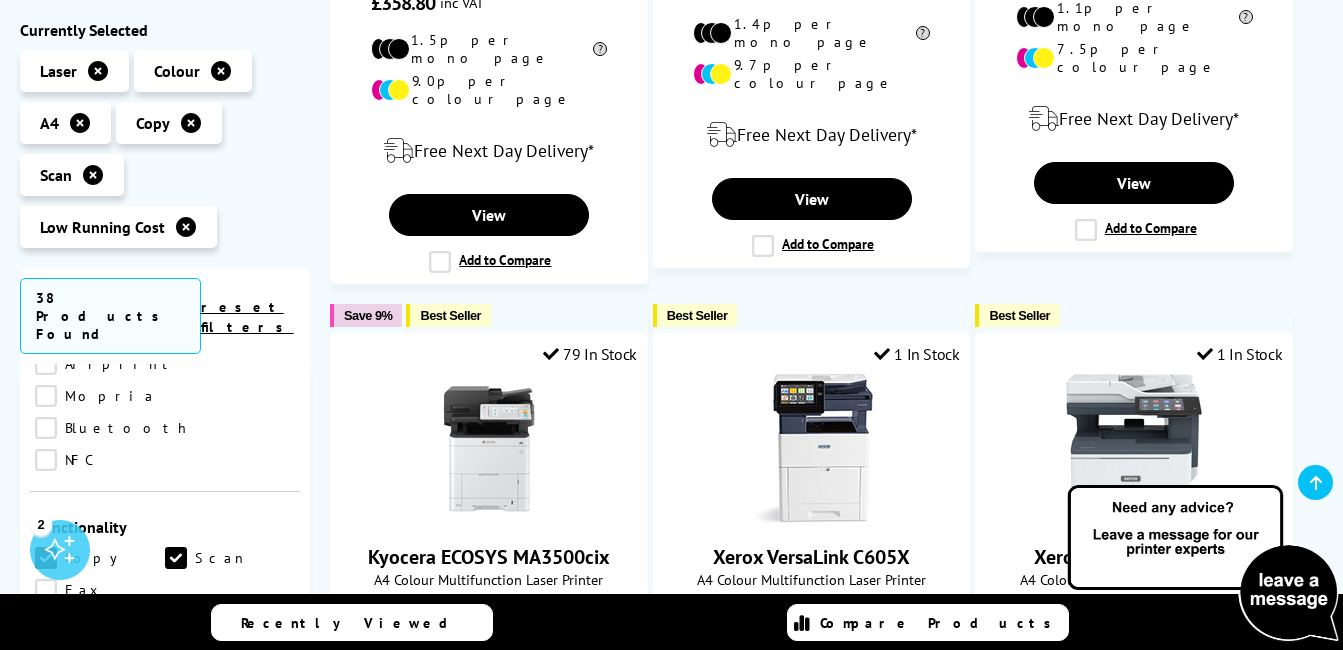 scroll, scrollTop: 1000, scrollLeft: 0, axis: vertical 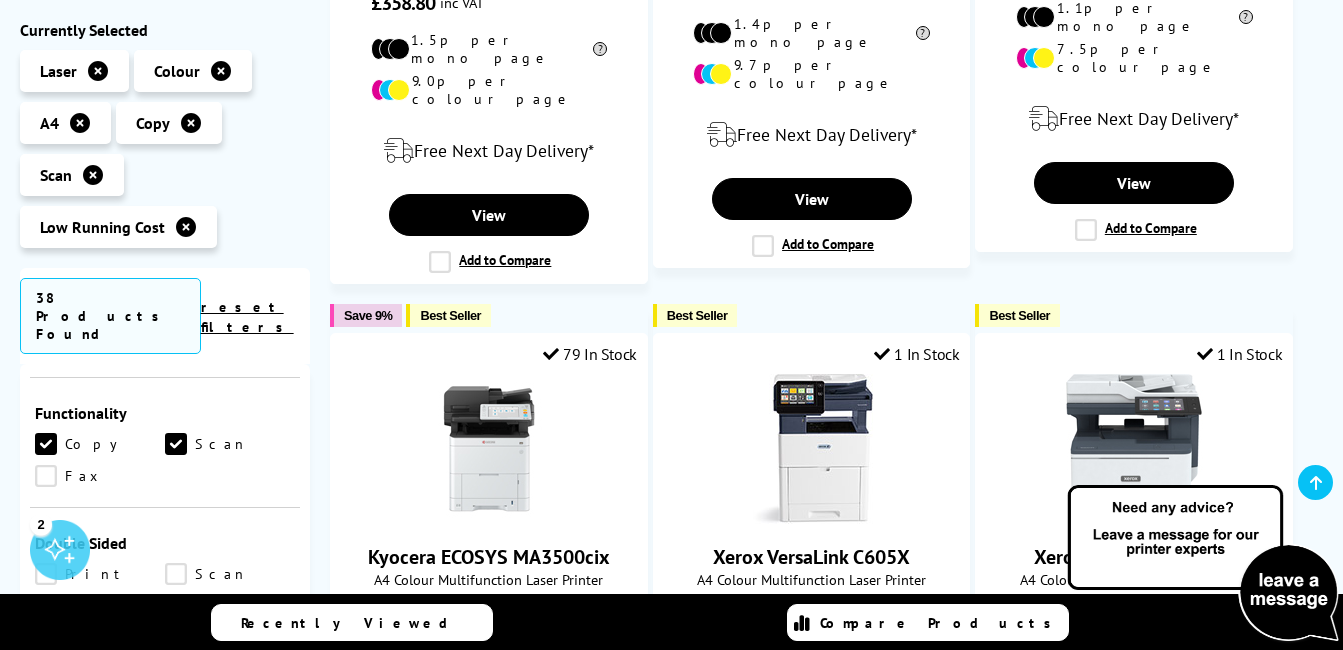click on "Print" at bounding box center [100, 574] 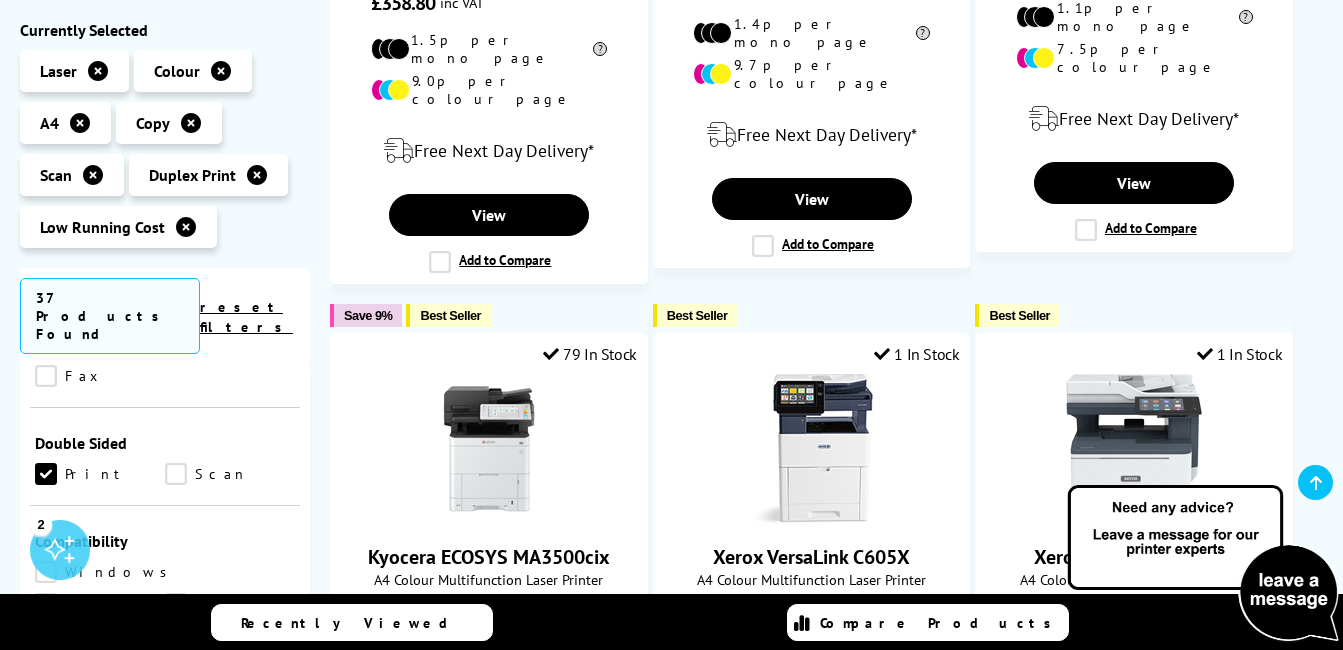 scroll, scrollTop: 1000, scrollLeft: 0, axis: vertical 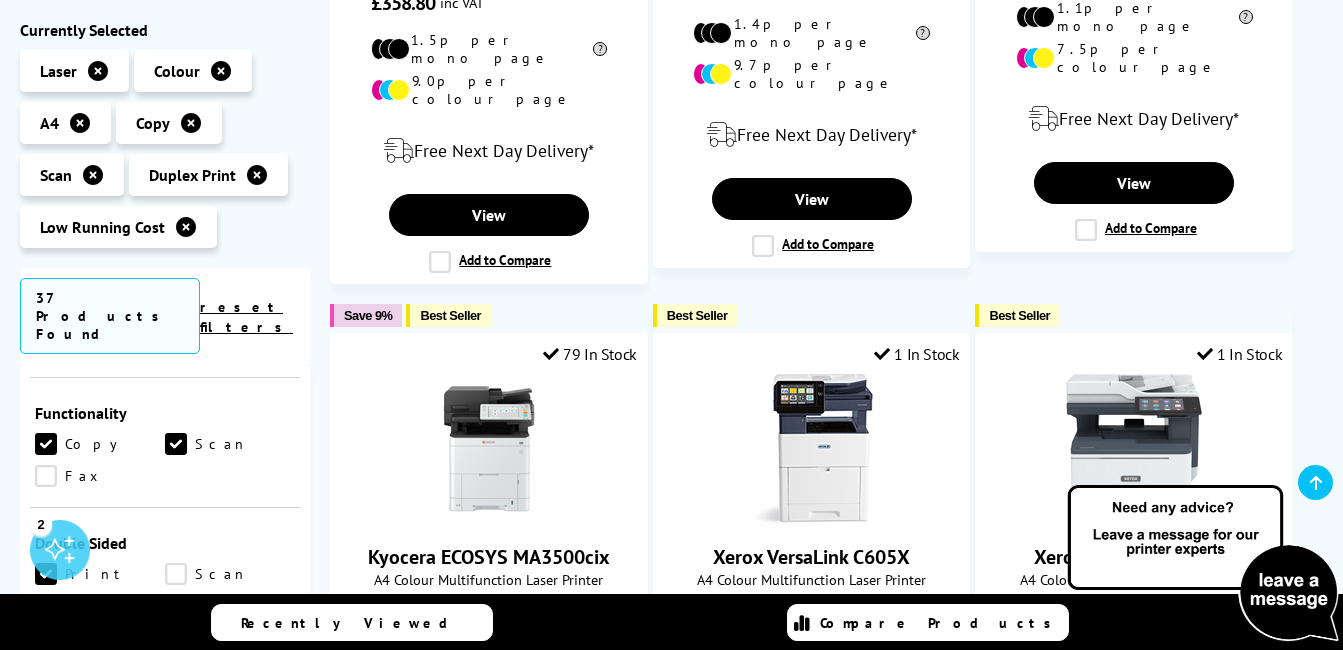 click on "Scan" at bounding box center (230, 574) 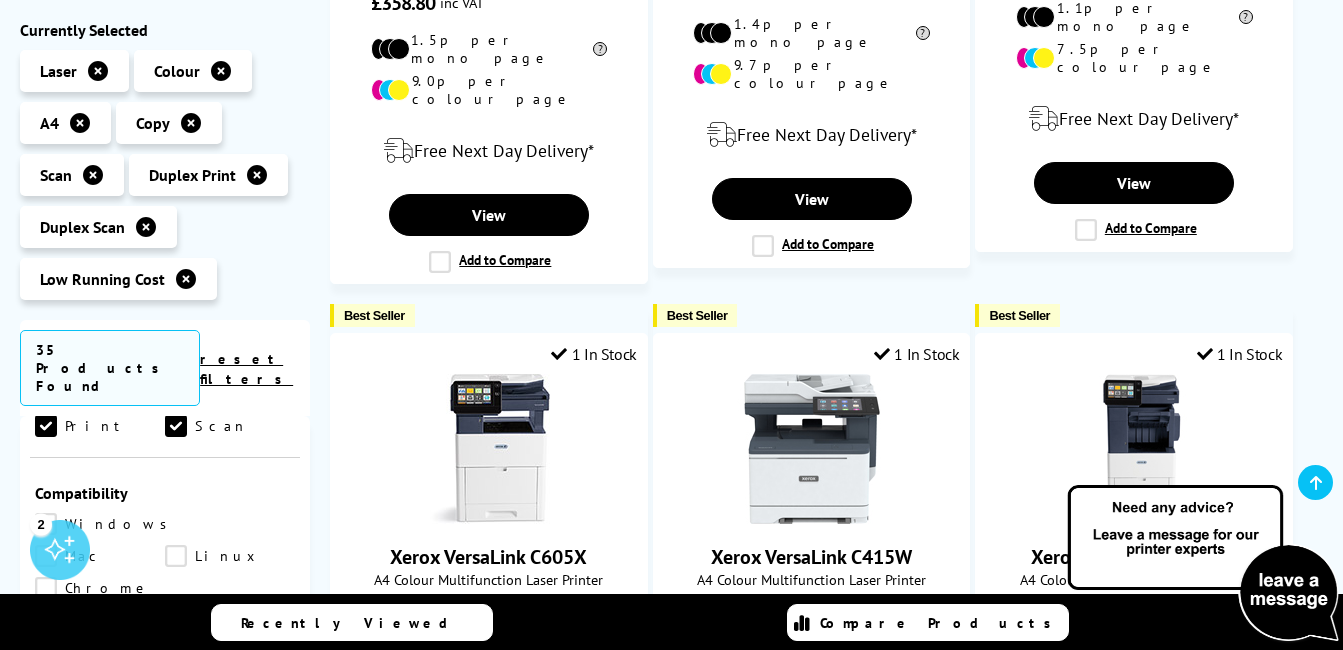 scroll, scrollTop: 1300, scrollLeft: 0, axis: vertical 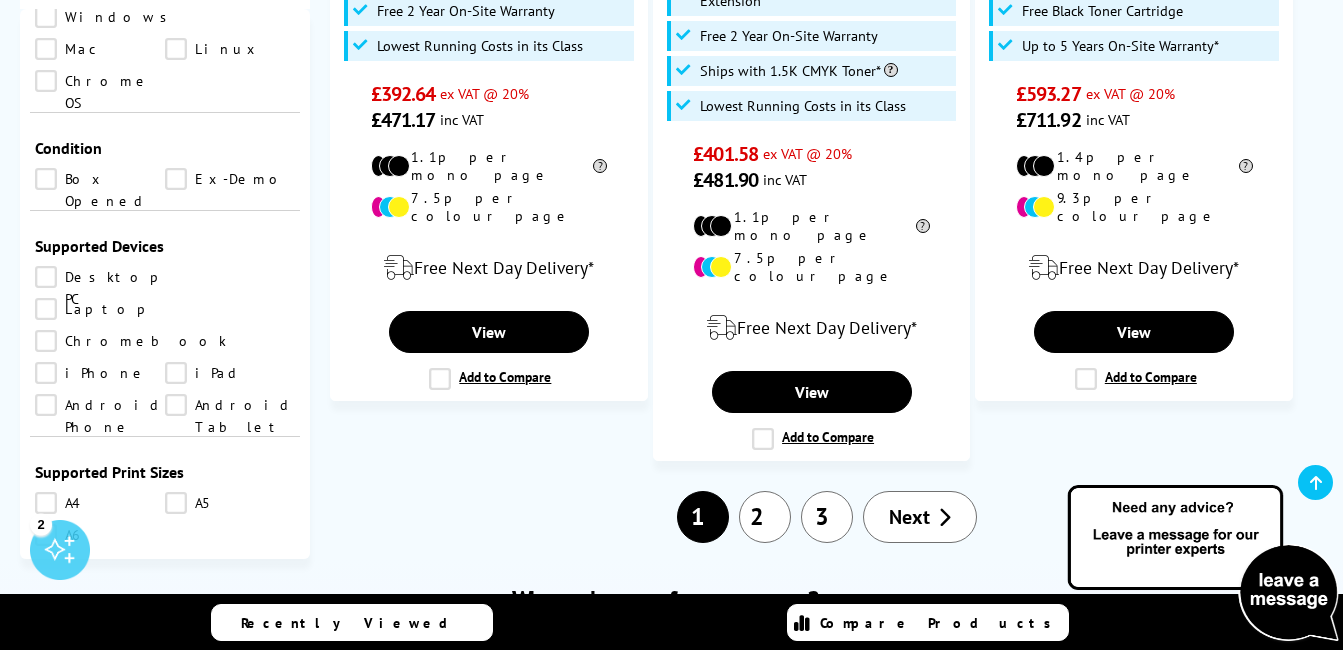 click on "A4" at bounding box center [100, 633] 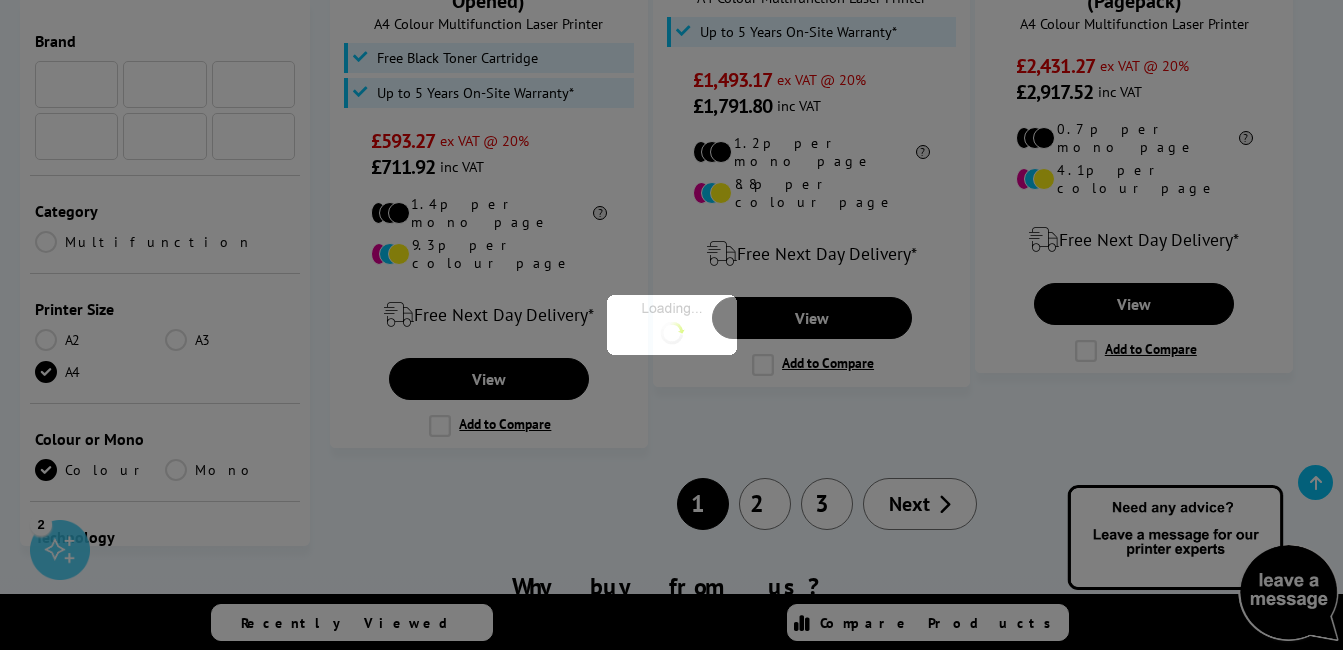 scroll, scrollTop: 1300, scrollLeft: 0, axis: vertical 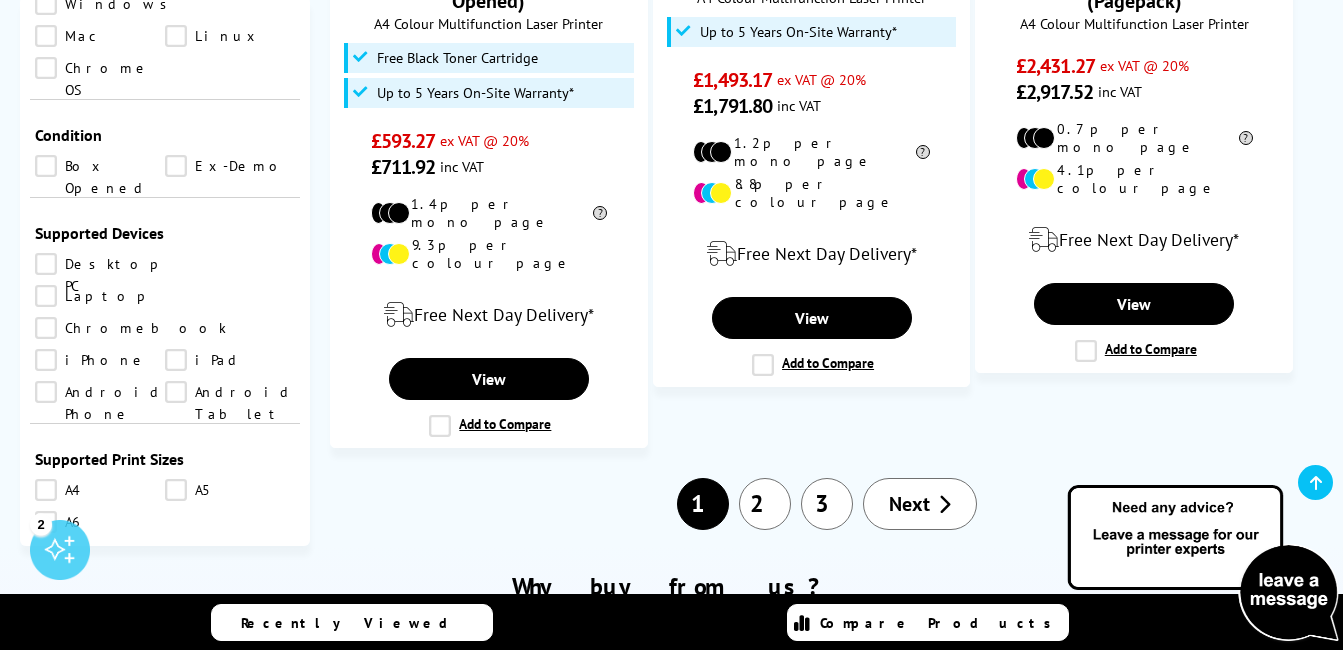 click on "Supported Print Sizes
A4
A5
A6" at bounding box center [165, 489] 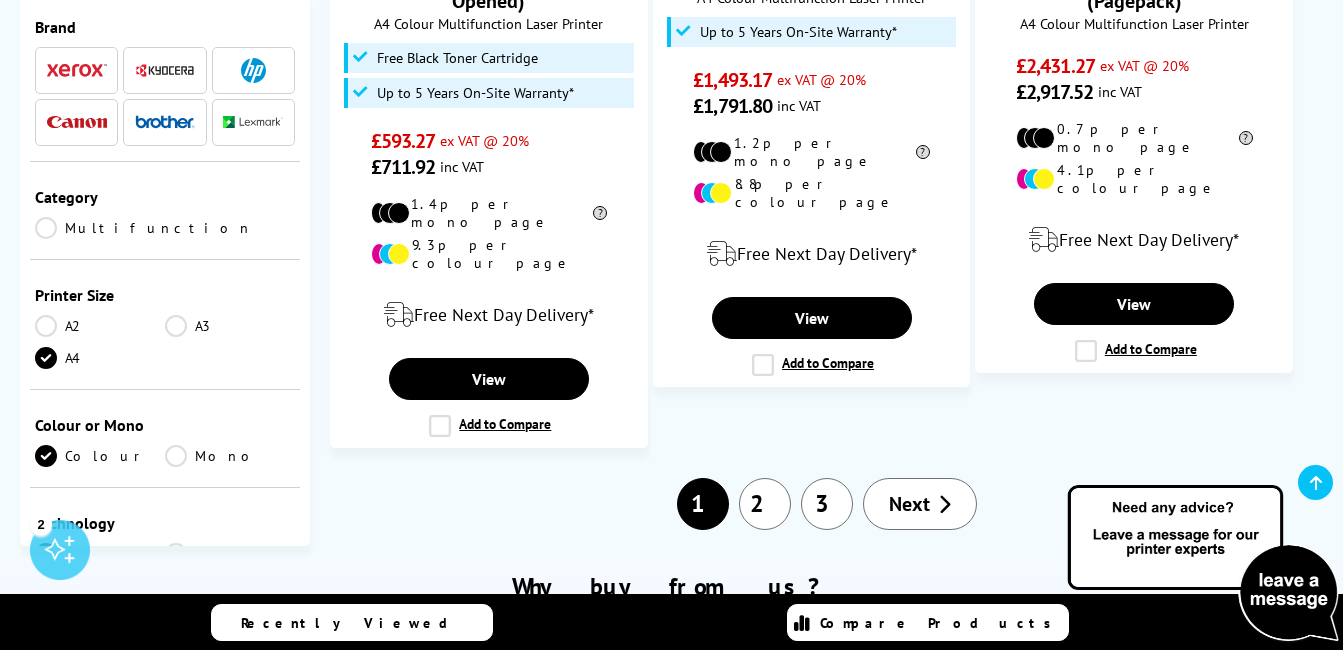 scroll, scrollTop: 0, scrollLeft: 0, axis: both 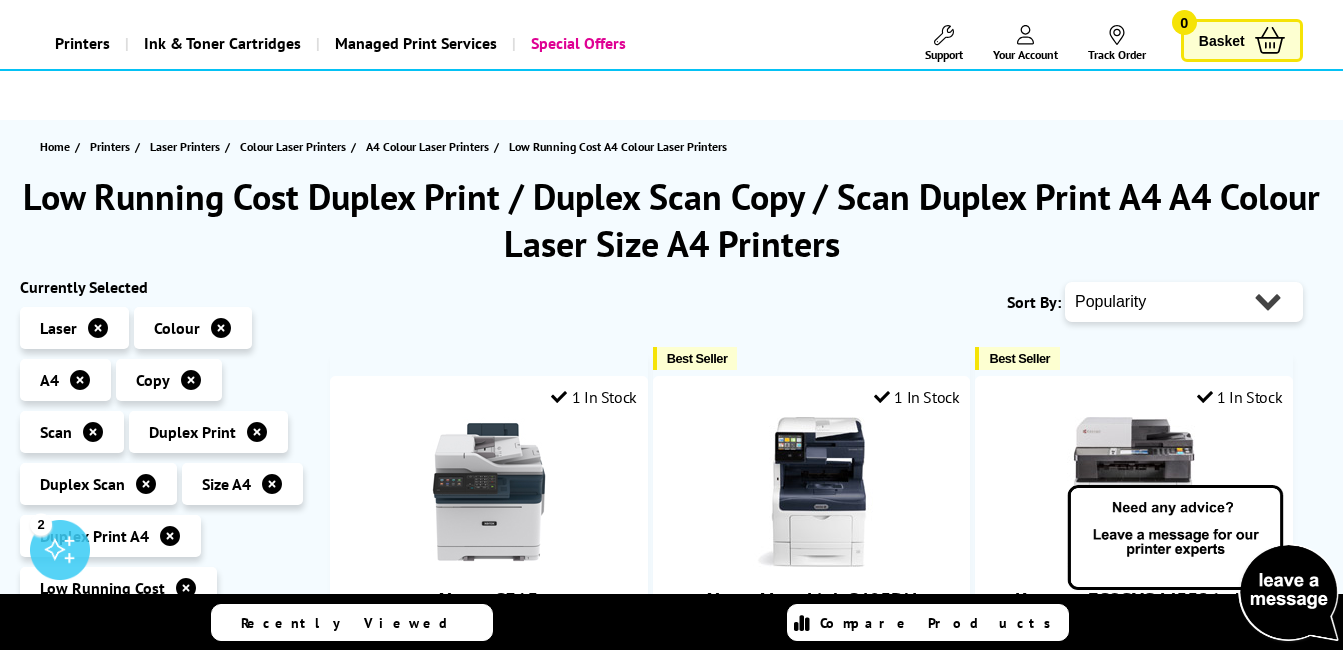 click on "Popularity
Rating
Price - Low to High
Price - High to Low
Running Costs - Low to High
Size - Small to Large" at bounding box center (1184, 302) 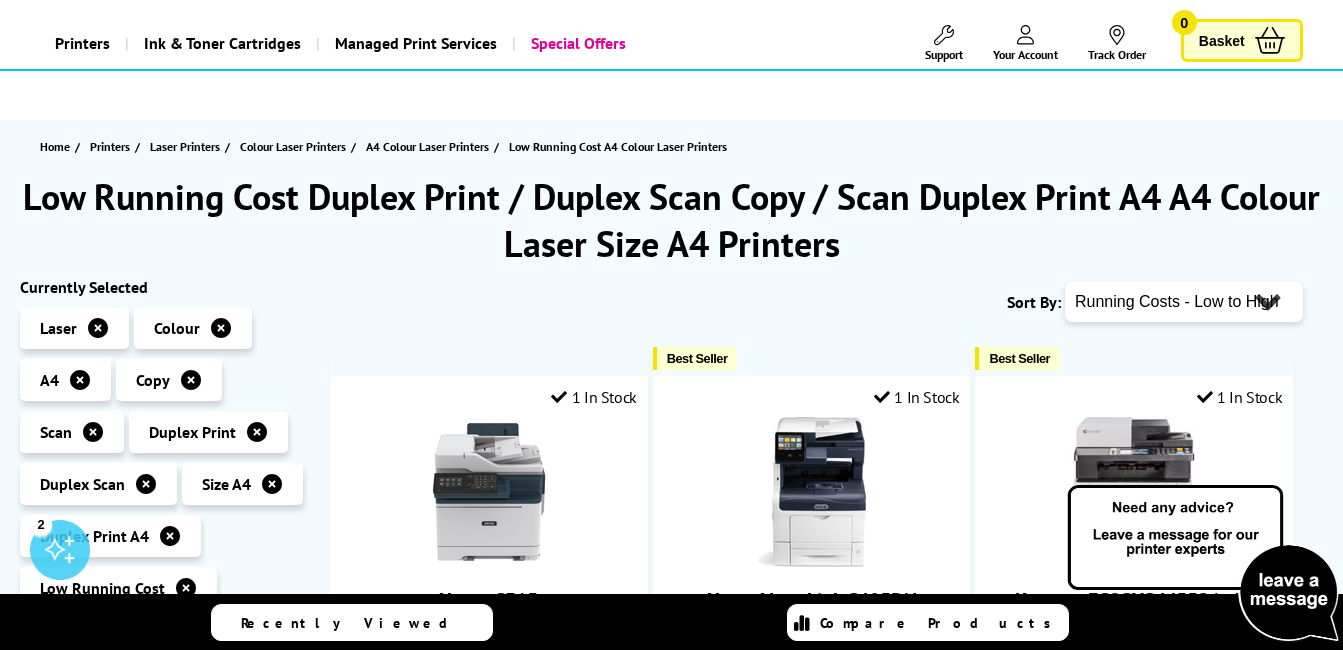 click on "Popularity
Rating
Price - Low to High
Price - High to Low
Running Costs - Low to High
Size - Small to Large" at bounding box center [1184, 302] 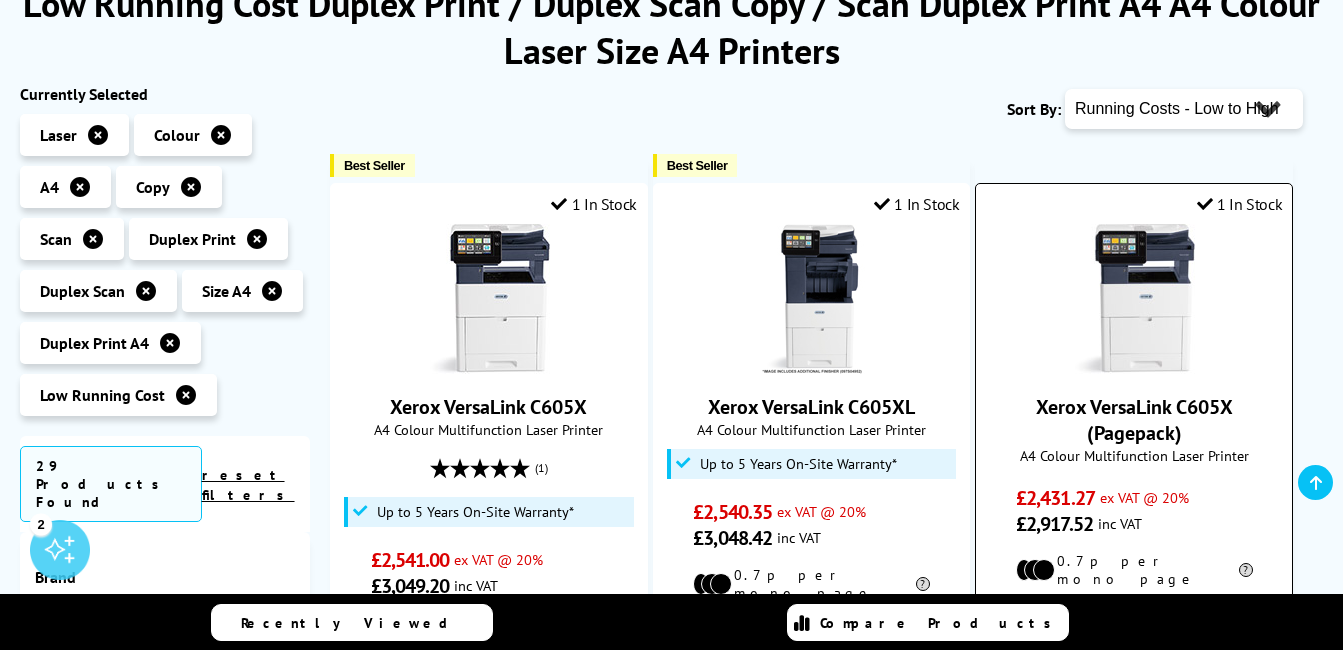 scroll, scrollTop: 0, scrollLeft: 0, axis: both 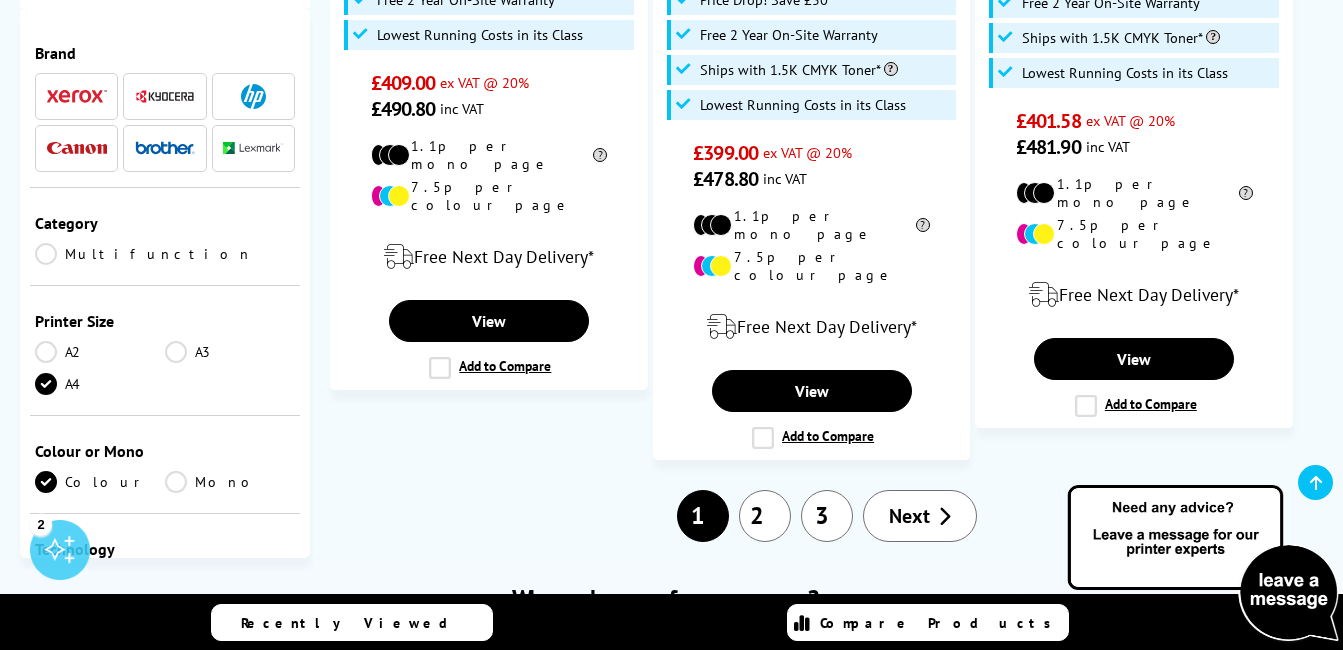 click on "Next" at bounding box center (909, 516) 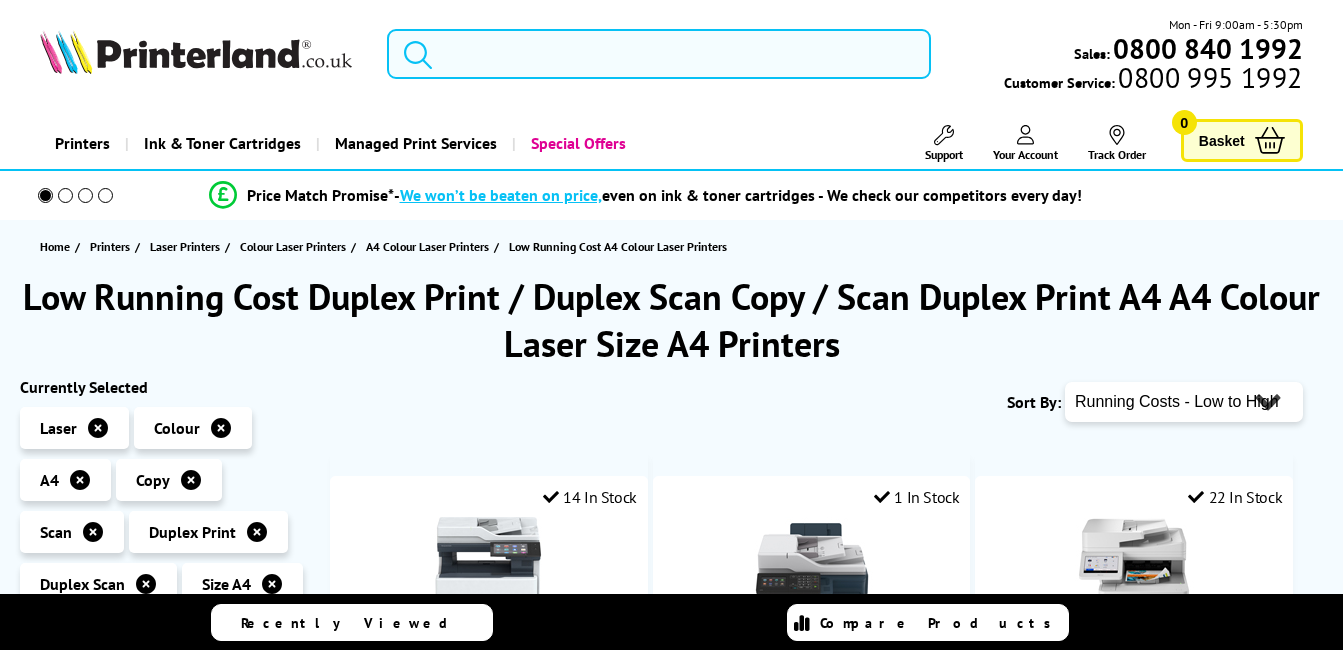 scroll, scrollTop: 500, scrollLeft: 0, axis: vertical 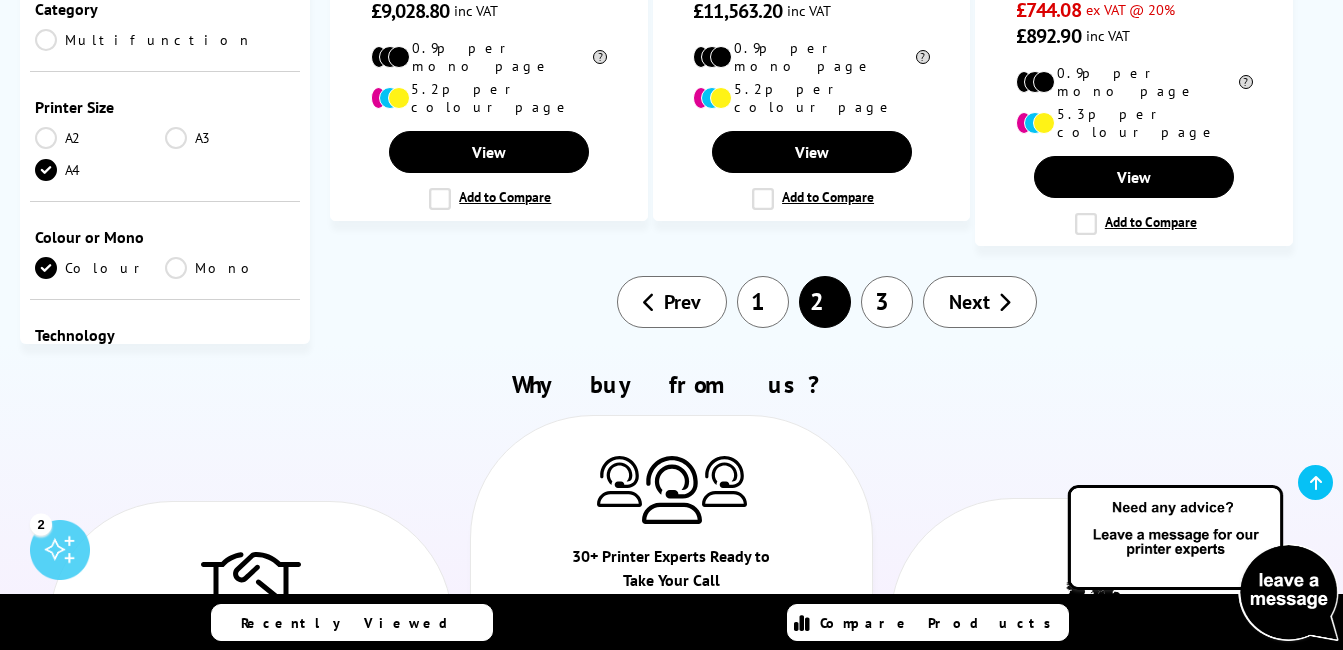click on "Popularity
Rating
Price - Low to High
Price - High to Low
Running Costs - Low to High
Size - Small to Large
Rating 1" at bounding box center [816, -1190] 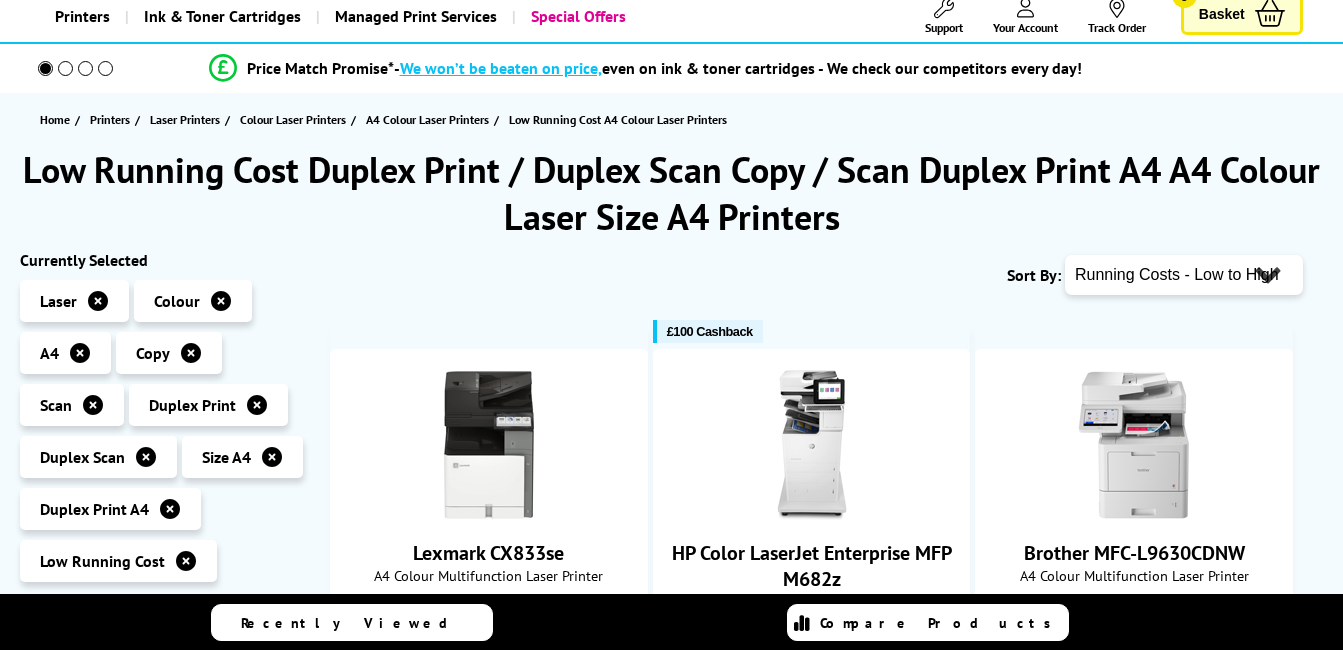 scroll, scrollTop: 0, scrollLeft: 0, axis: both 